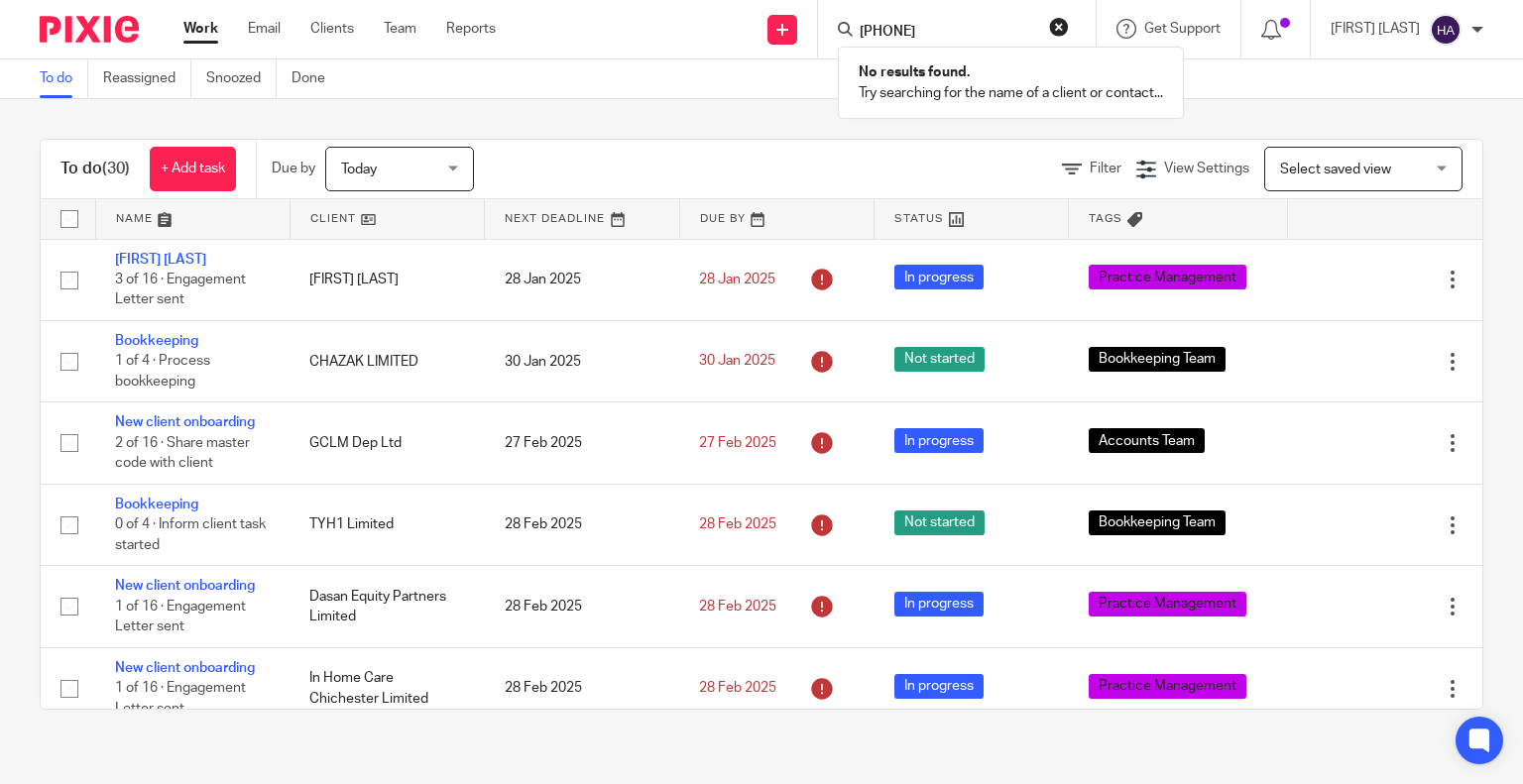 scroll, scrollTop: 0, scrollLeft: 0, axis: both 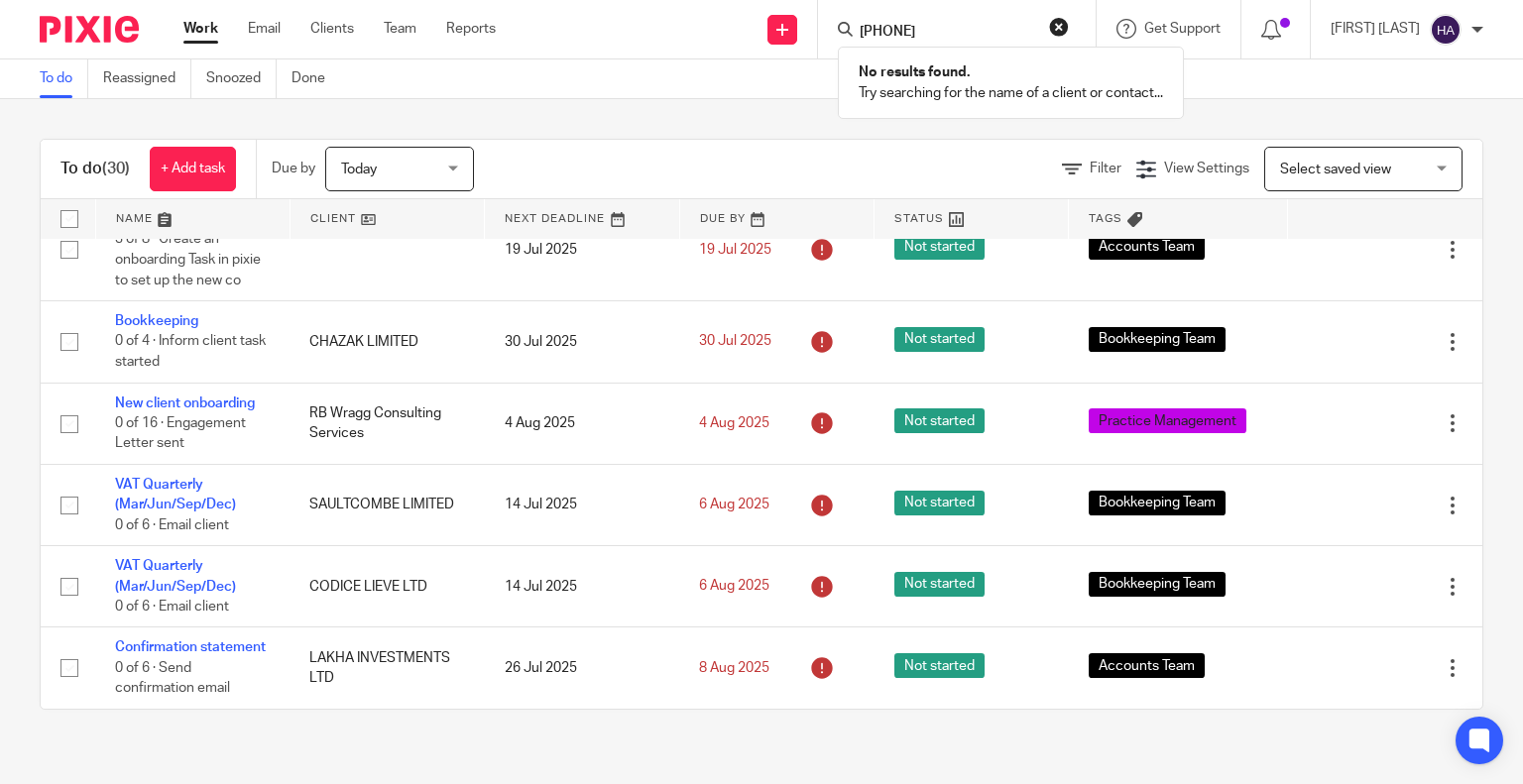 click on "To do
(30)
+ Add task
Due by
Today
Today
Today
Tomorrow
This week
Next week
This month
Next month
All
today     Filter     View Settings   View Settings       Manage saved views
Select saved view
Select saved view
Select saved view
Name     Client     Next Deadline     Due By     Status   Tags
No client selected
No client selected
AddVenture
AEJC Group LTD
AEJ Ventures LTD
AI LOGIC TECHNOLOGIES LTD
AJA CORP LTD
A J FURR LIMITED
ALBERT STREET LTD" at bounding box center [762, 424] 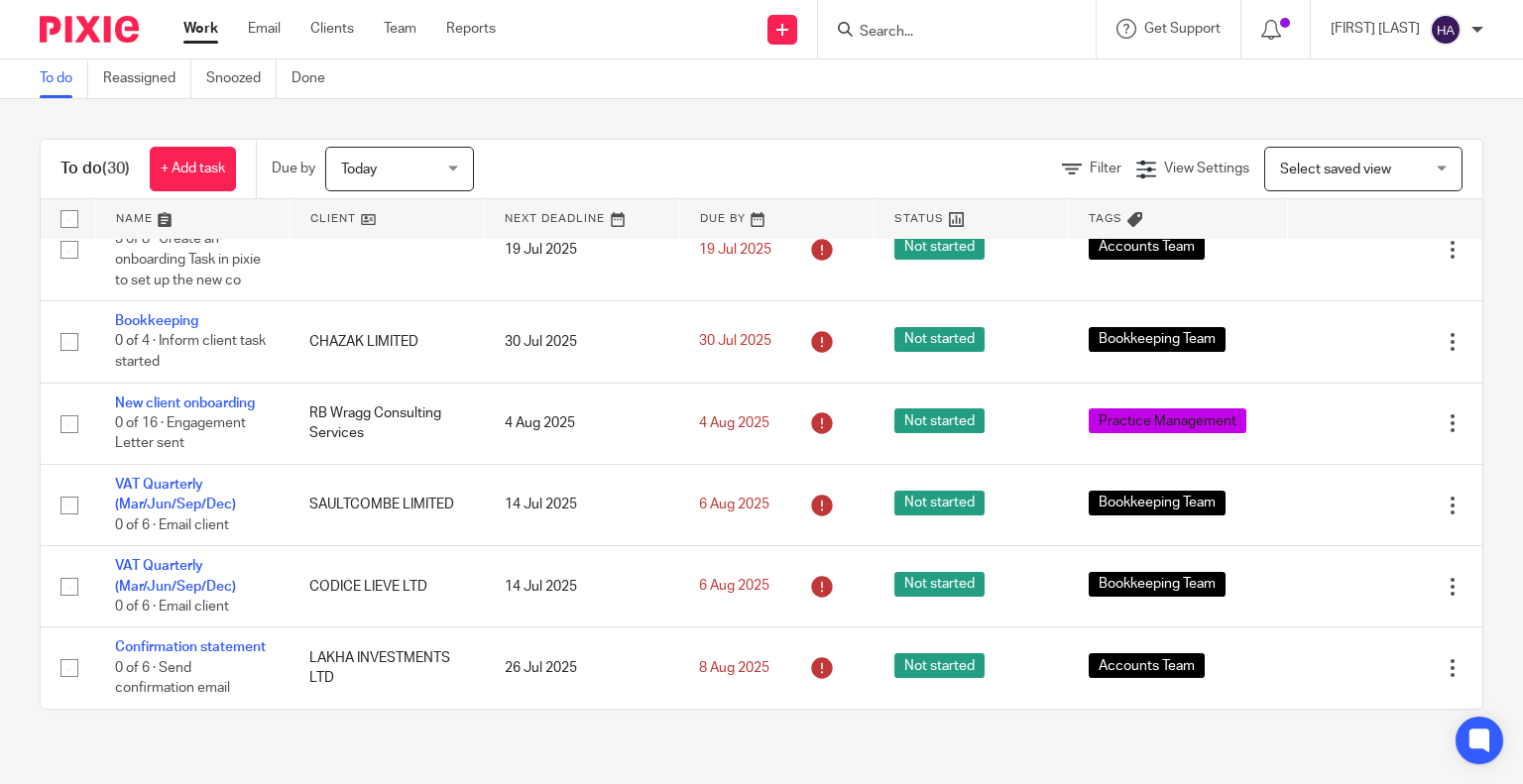 click at bounding box center (957, 29) 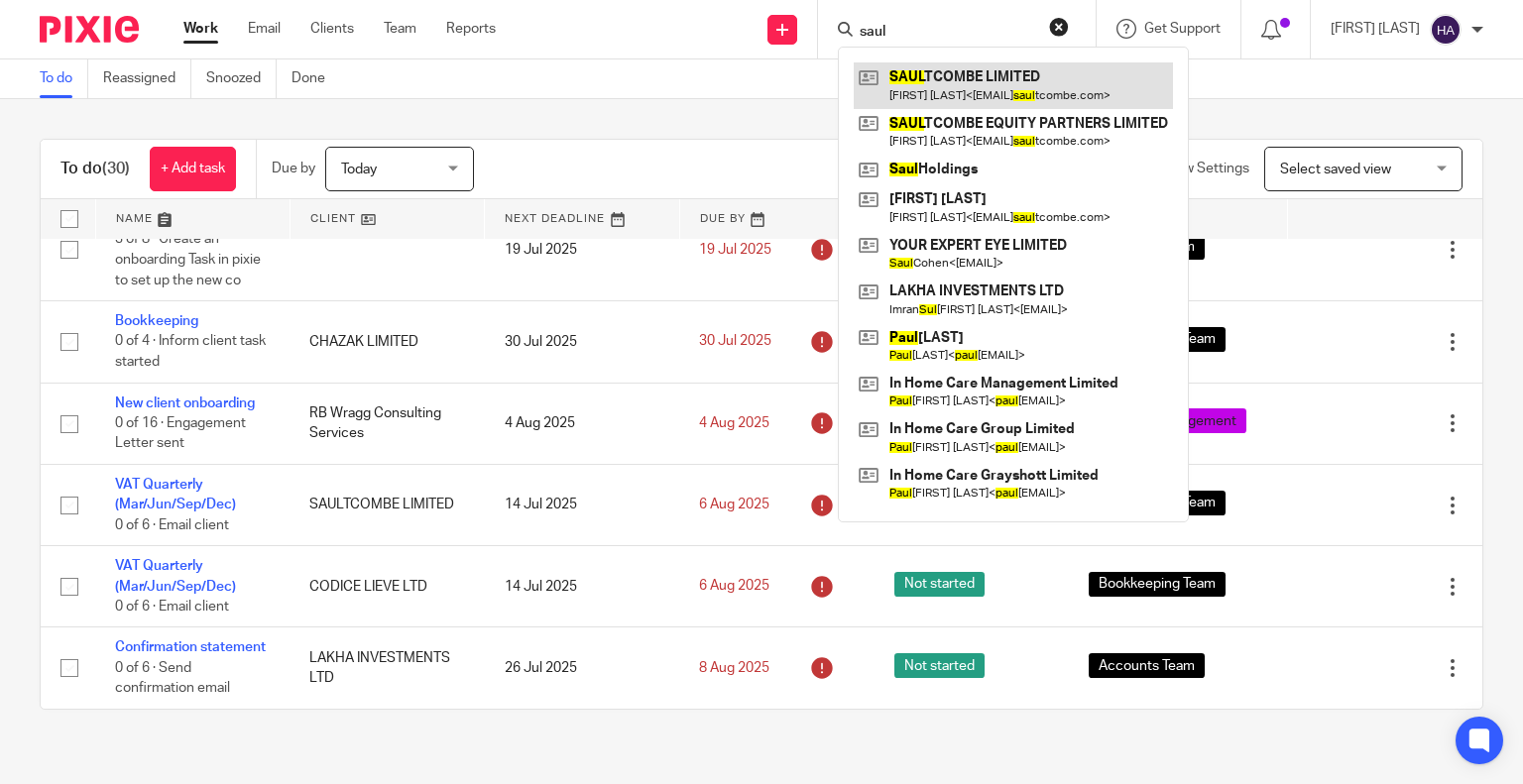 type on "saul" 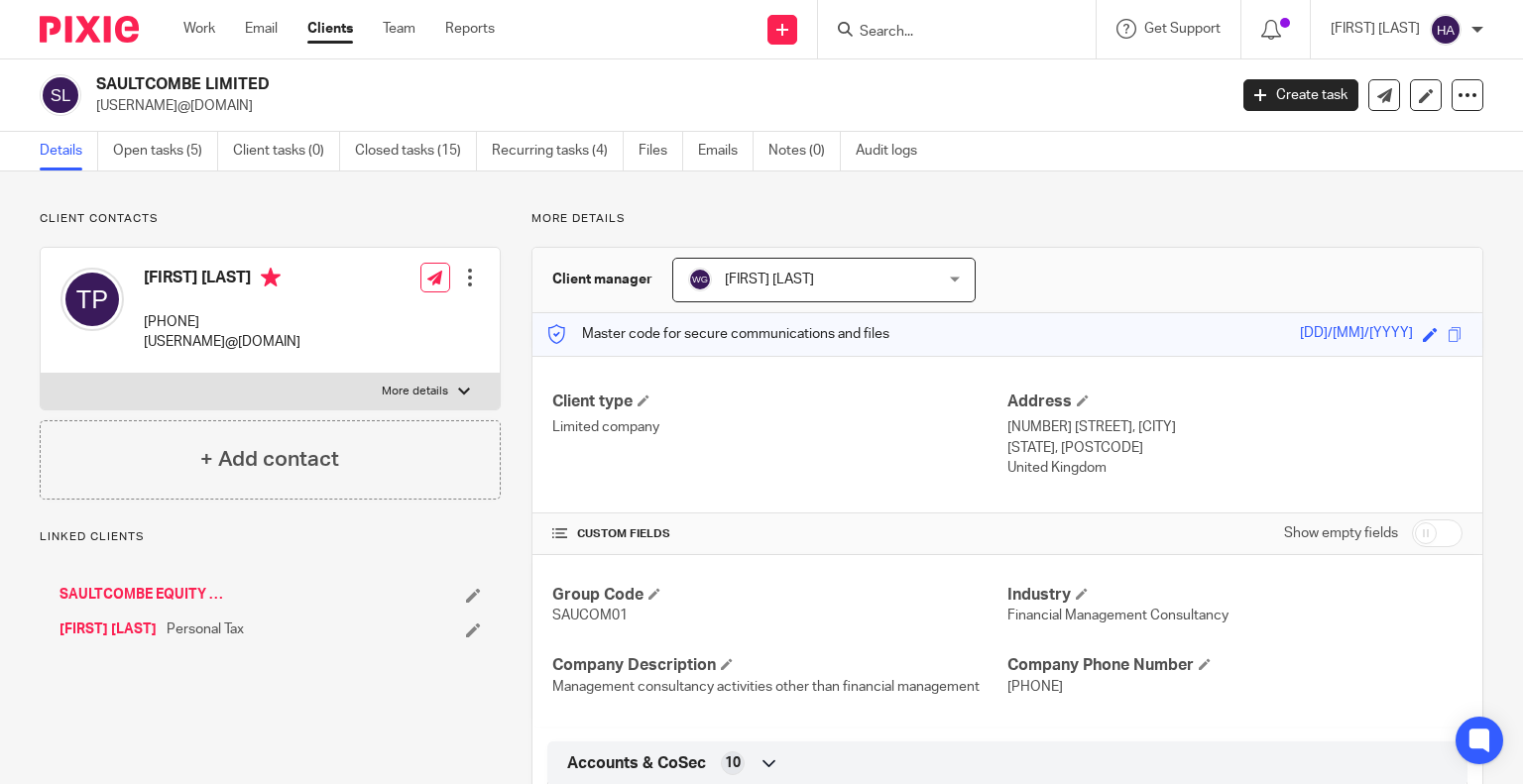 scroll, scrollTop: 0, scrollLeft: 0, axis: both 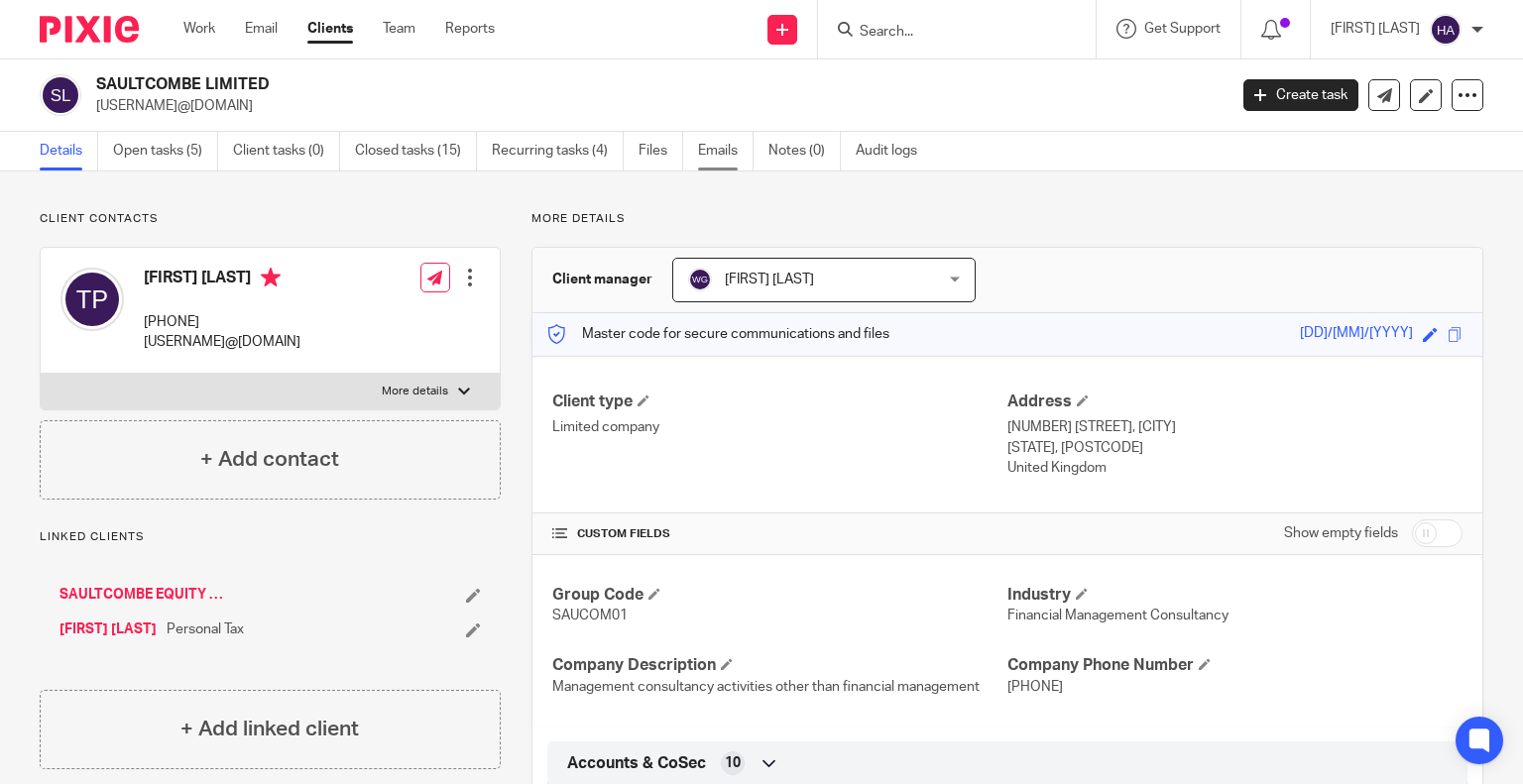 click on "Emails" at bounding box center (726, 151) 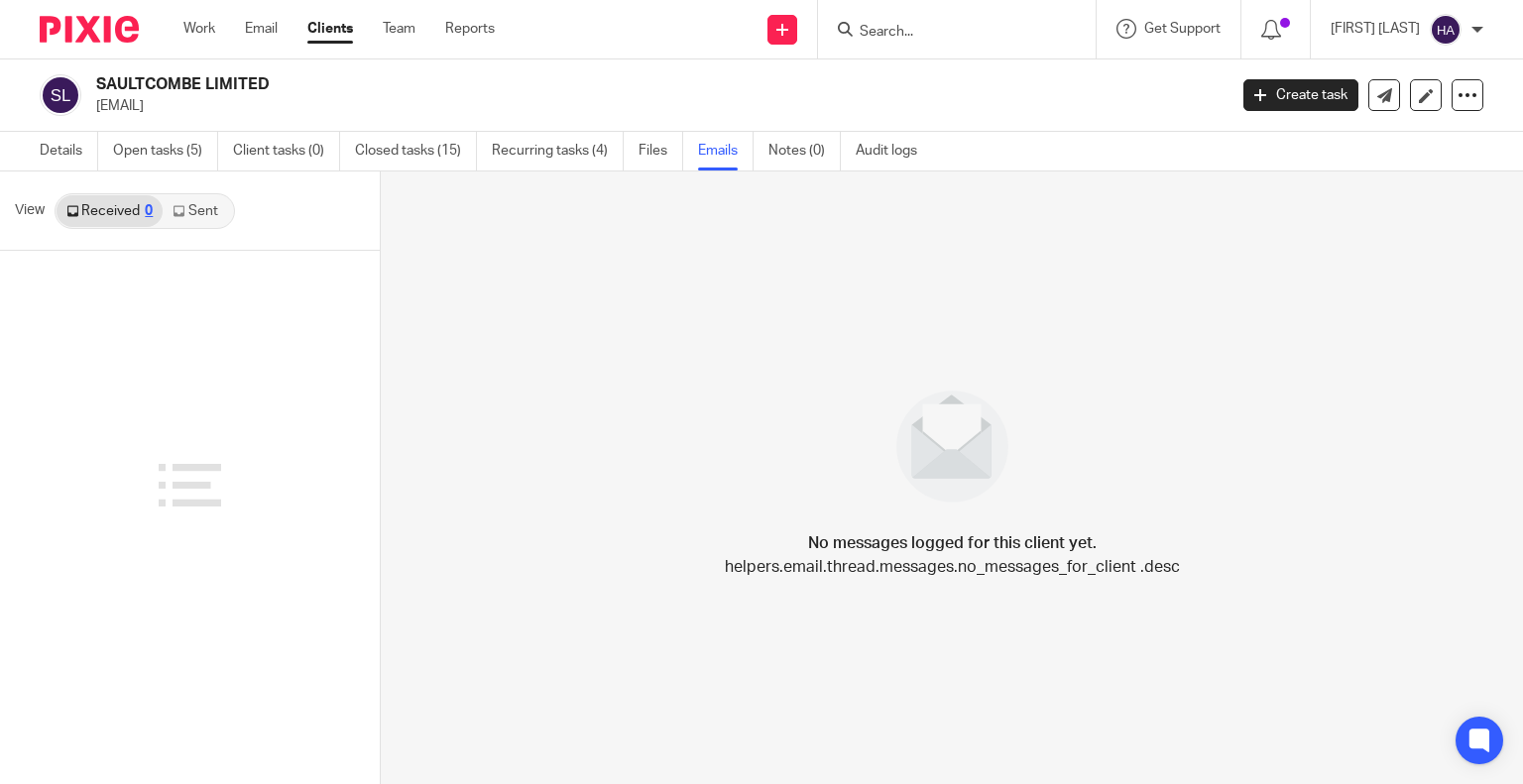 scroll, scrollTop: 0, scrollLeft: 0, axis: both 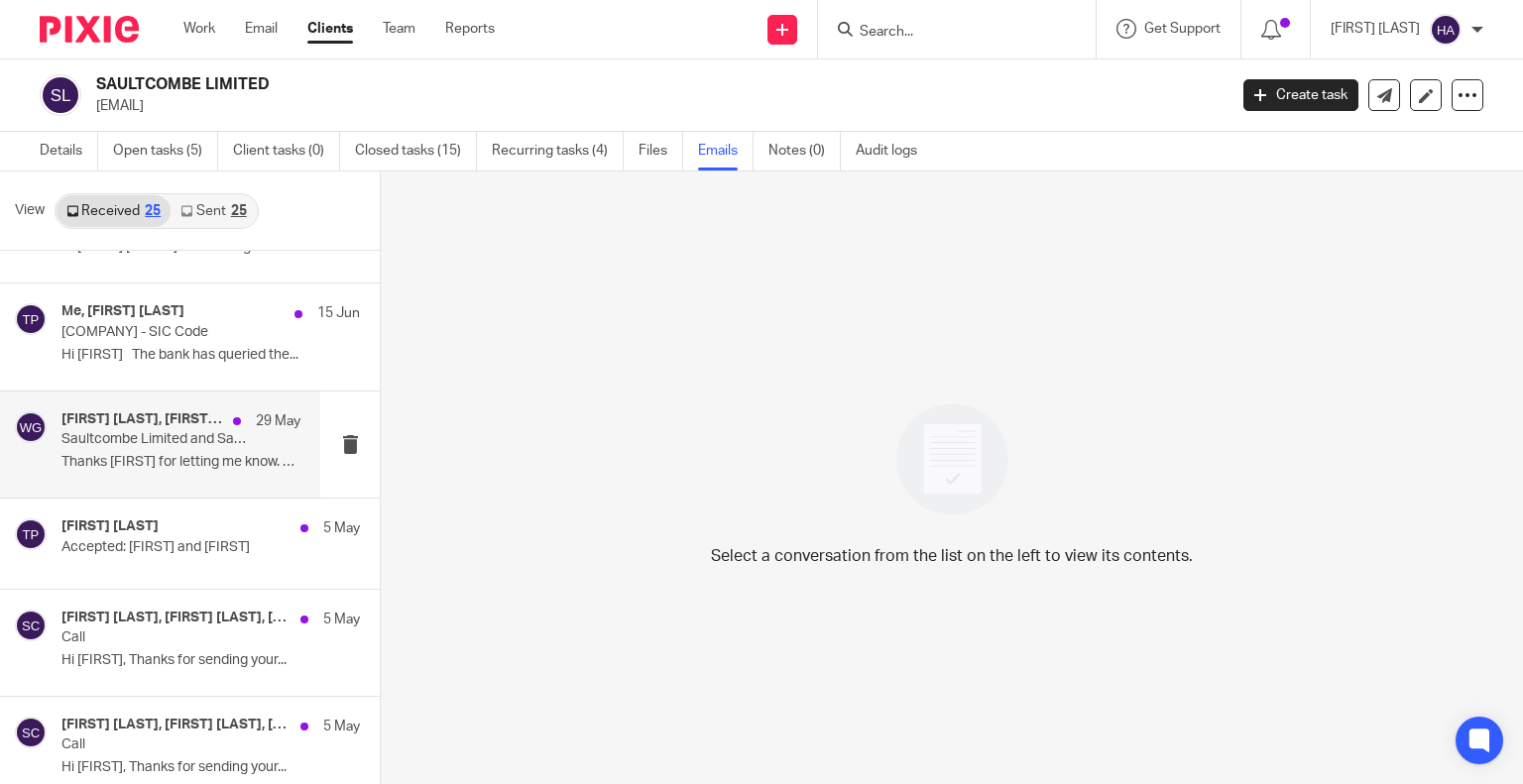click on "Saultcombe Limited and Saultcombe Equity Partners Handover" at bounding box center (157, 439) 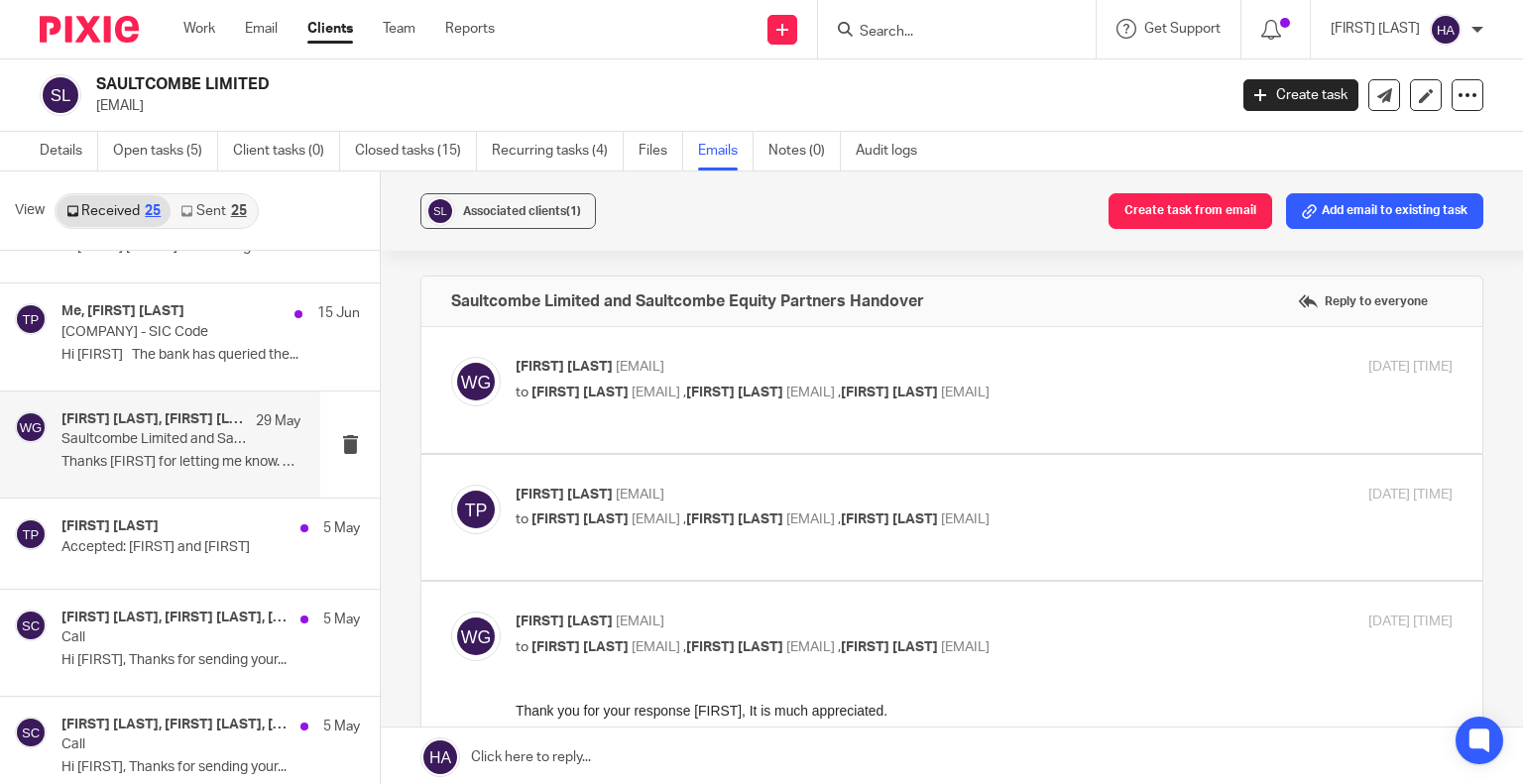 scroll, scrollTop: 0, scrollLeft: 0, axis: both 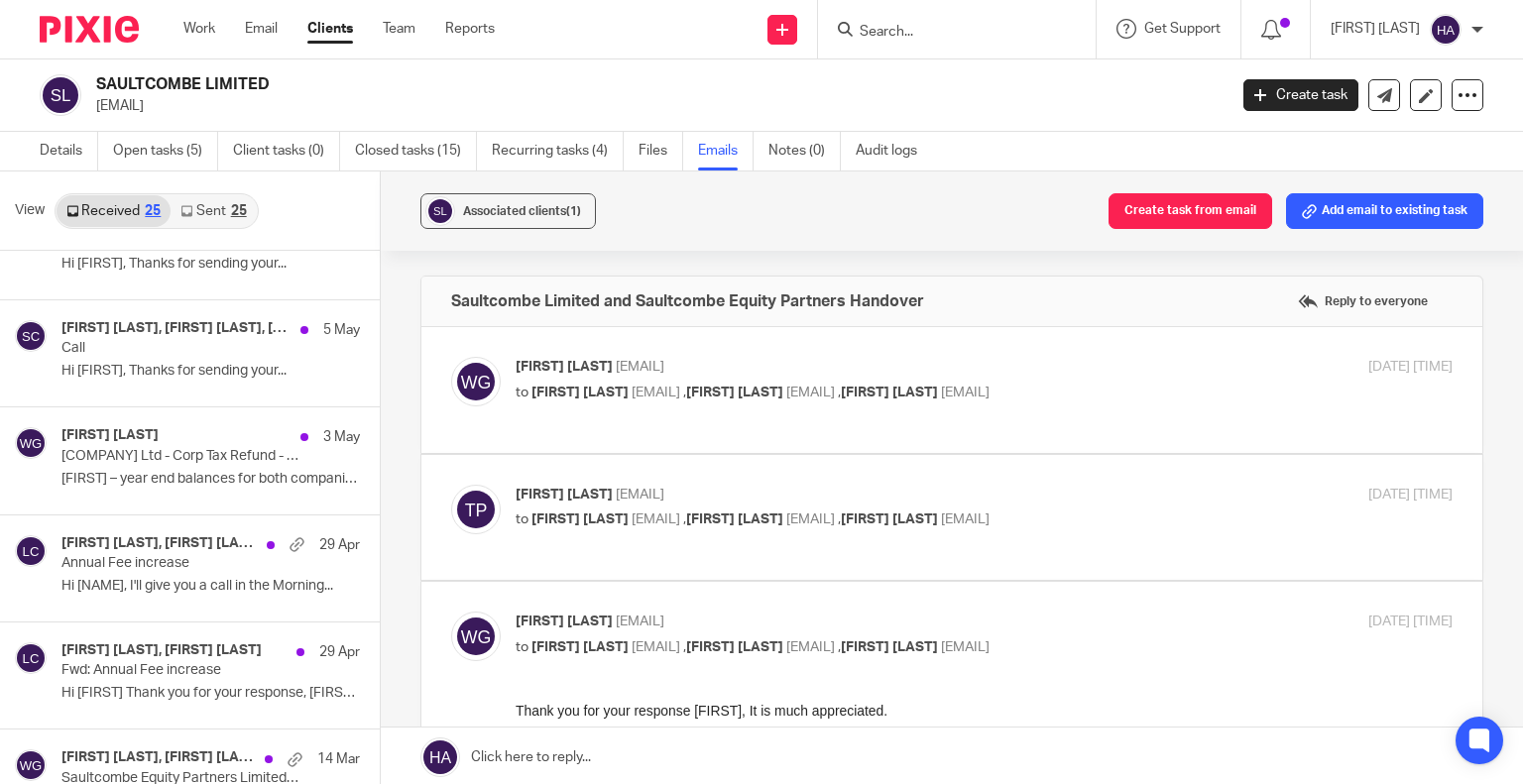 click on "Saultcombe Ltd - Corp Tax Refund - YE 31st March 2024" at bounding box center (180, 456) 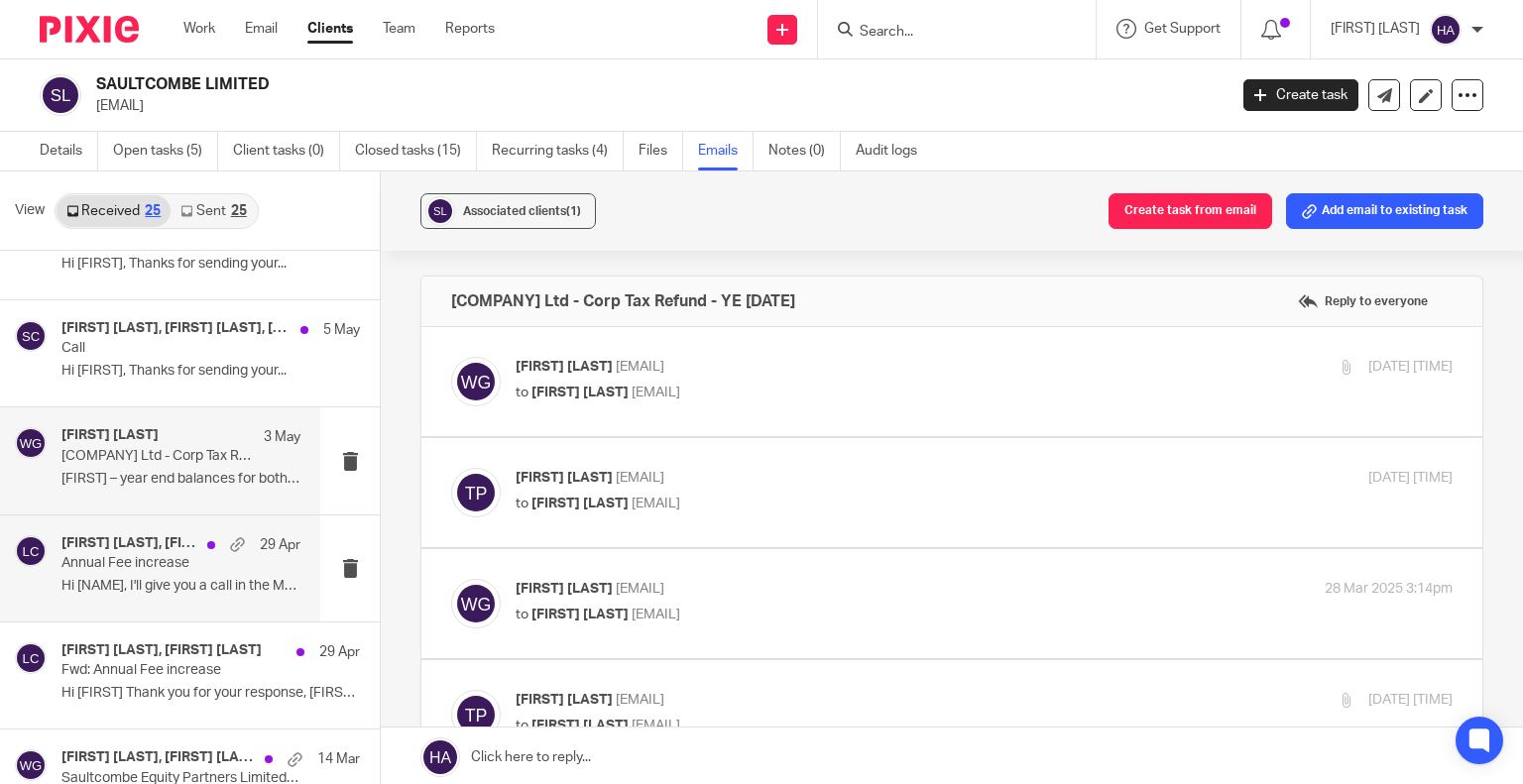 scroll, scrollTop: 0, scrollLeft: 0, axis: both 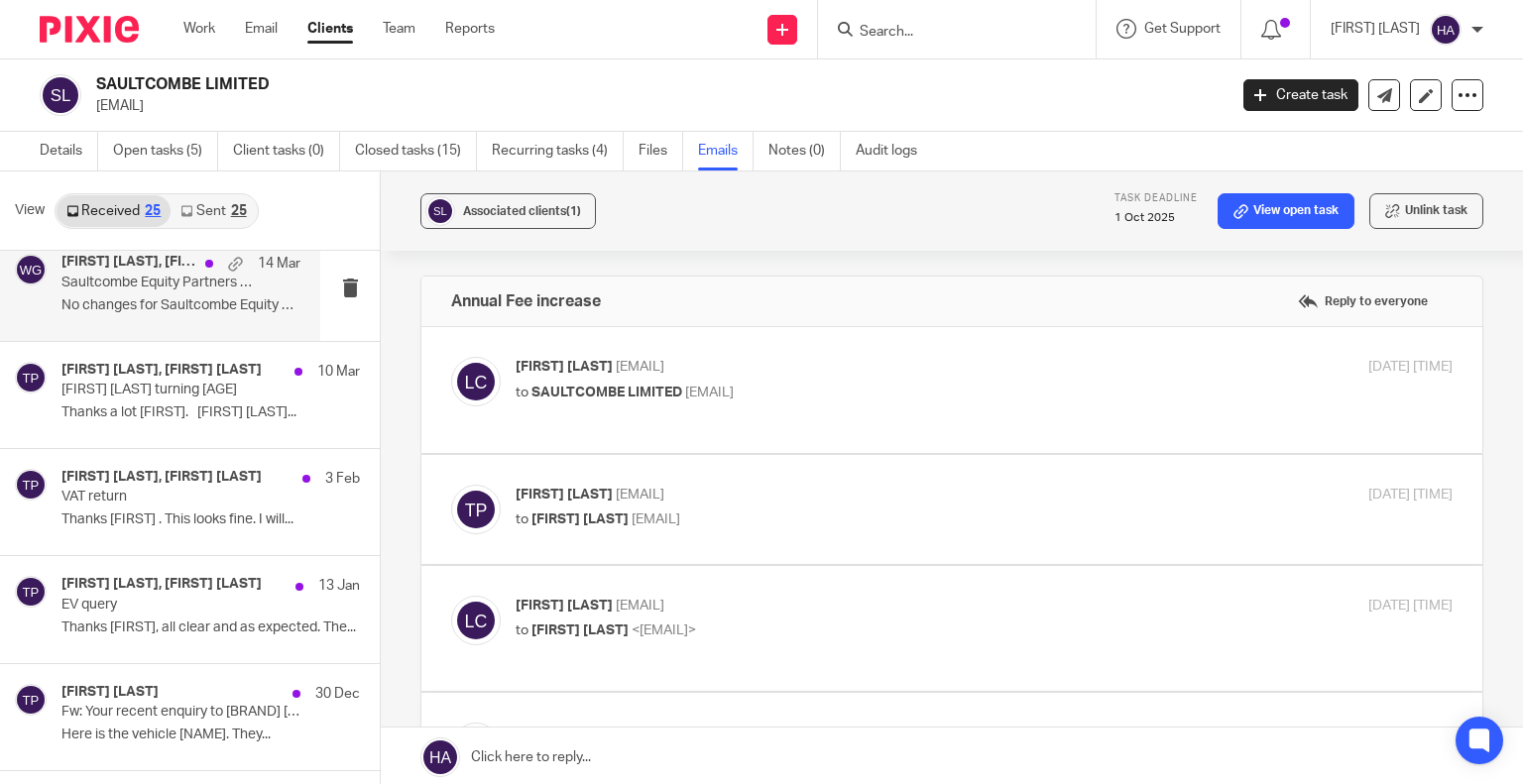 click on "Wignesh Ganesharajah, Timothy Pick
14 Mar   Saultcombe Equity Partners Limited - Confirmation statement   No changes for Saultcombe Equity Partners..." at bounding box center [160, 286] 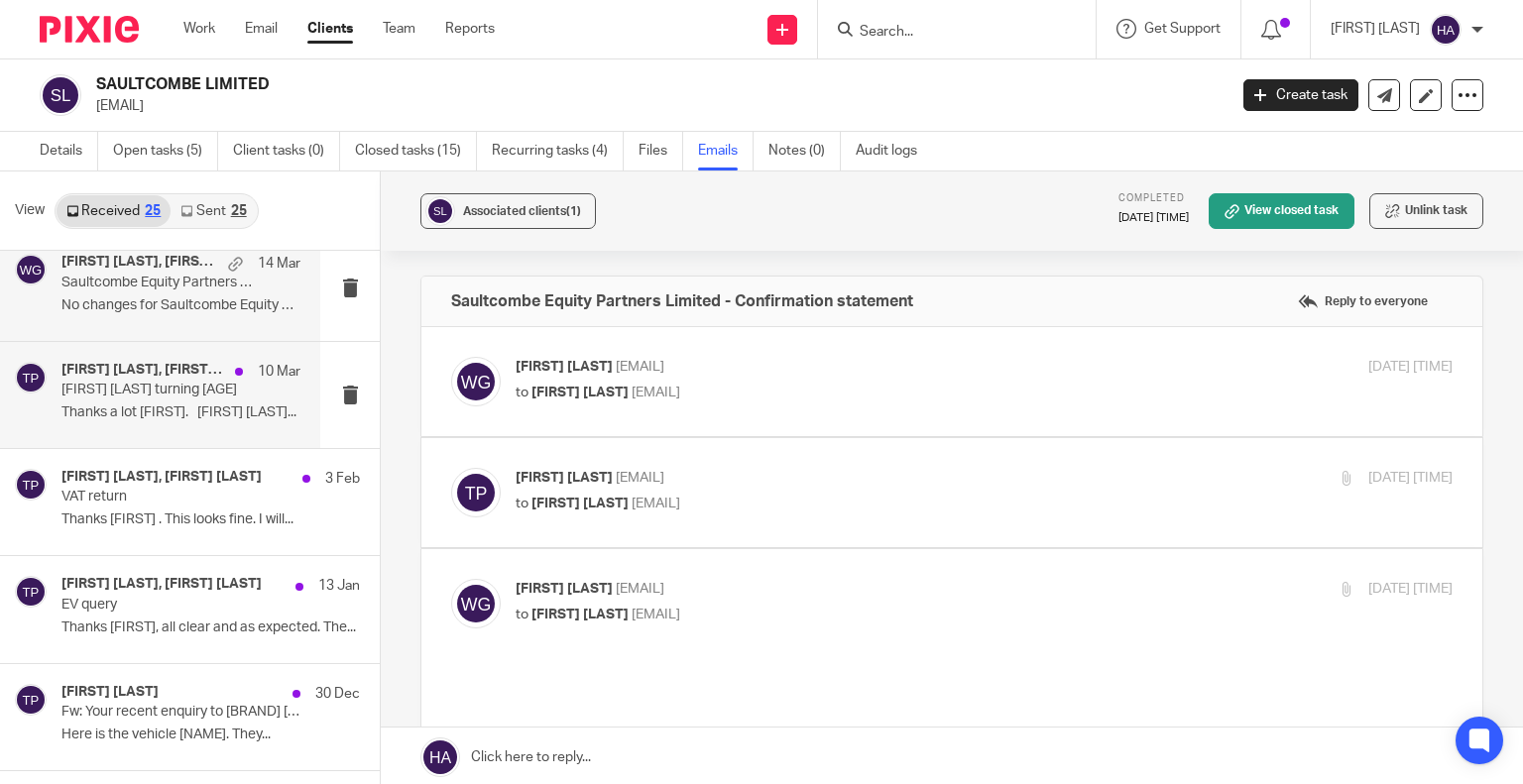 click on "Wignesh Ganesharajah, Timothy Pick
10 Mar   Jasmine Emma Pick turning 18   Thanks a lot Wignesh.           Tim Pick..." at bounding box center [160, 394] 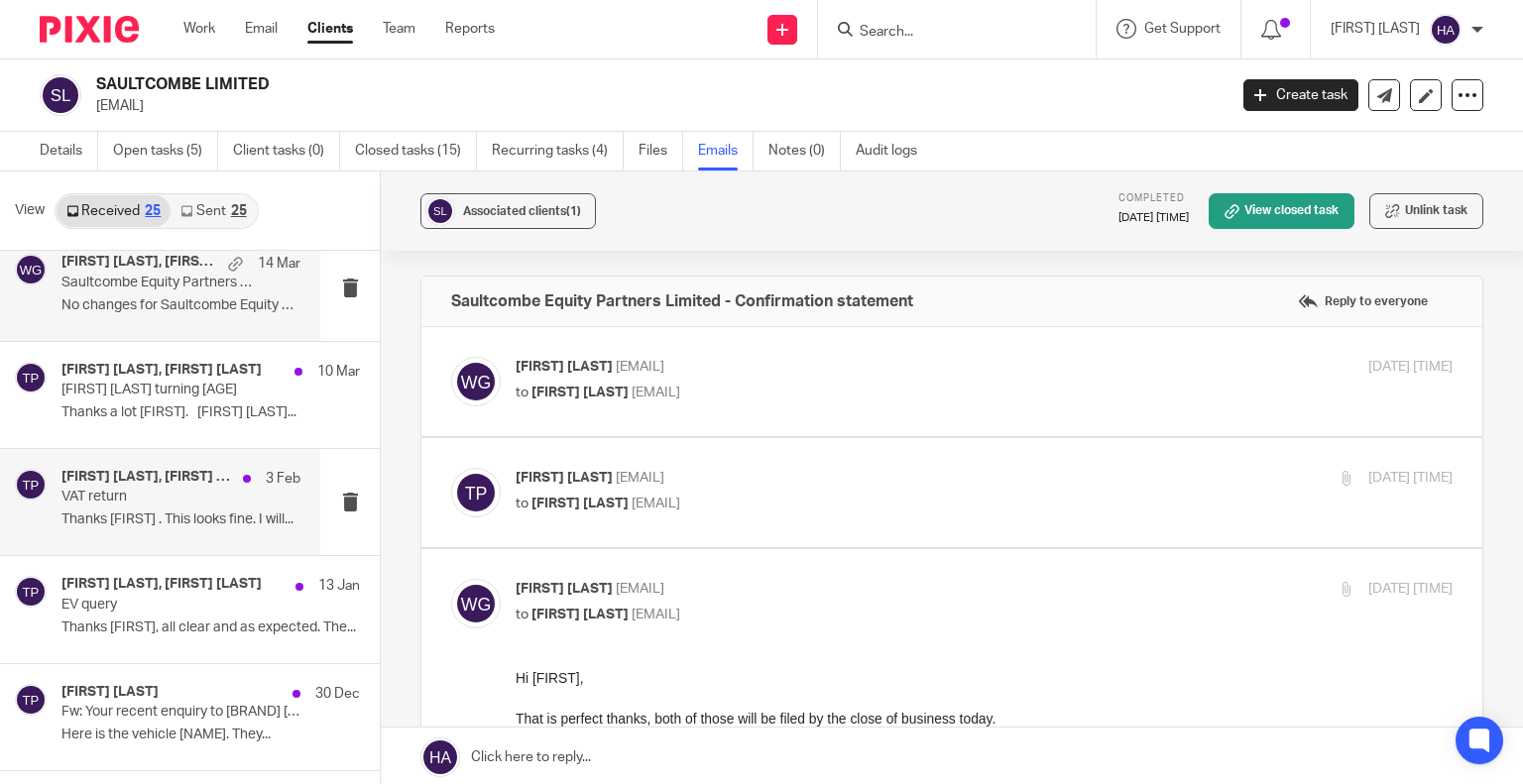scroll, scrollTop: 0, scrollLeft: 0, axis: both 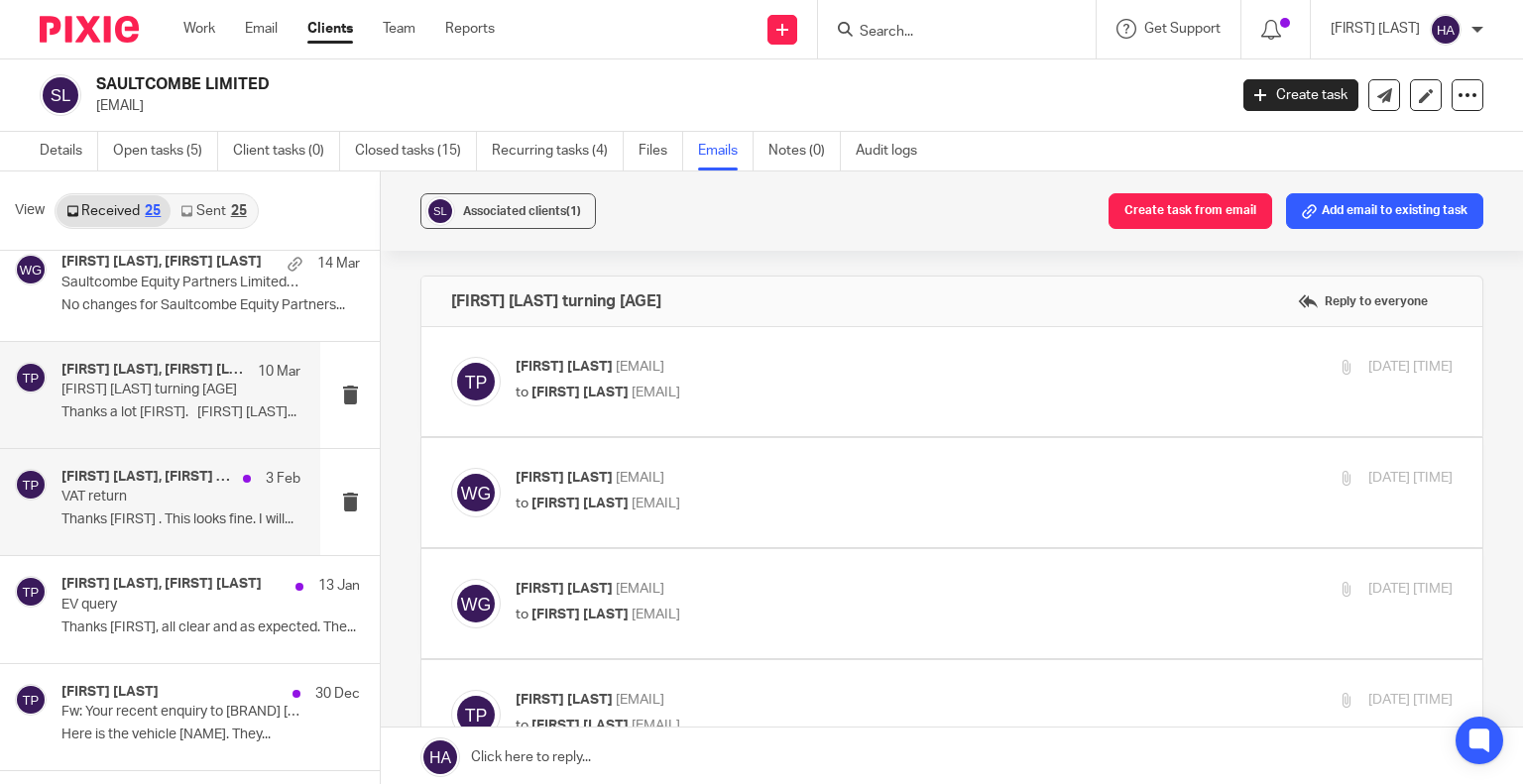 click on "Wignesh Ganesharajah, Timothy Pick" at bounding box center [147, 477] 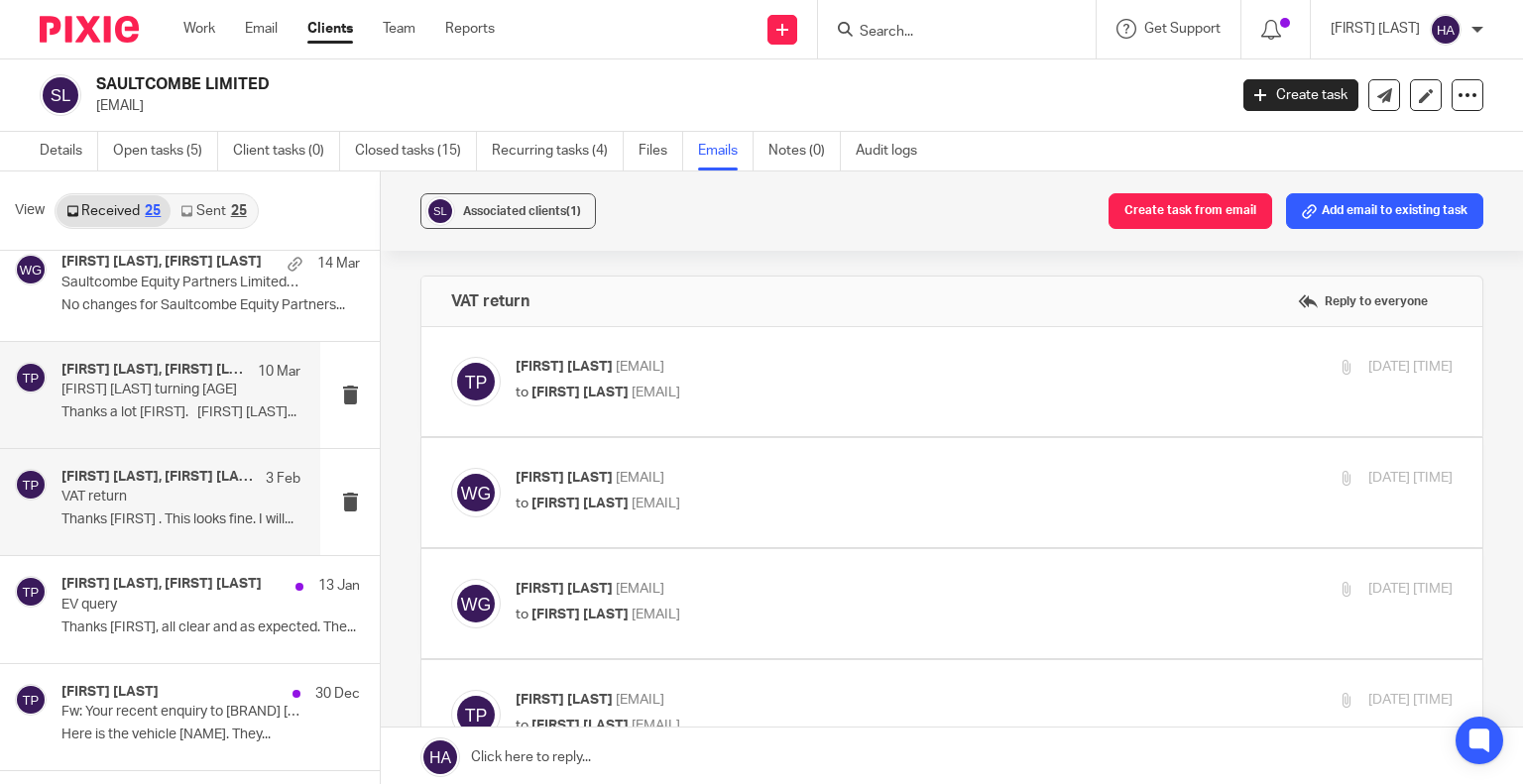 scroll, scrollTop: 0, scrollLeft: 0, axis: both 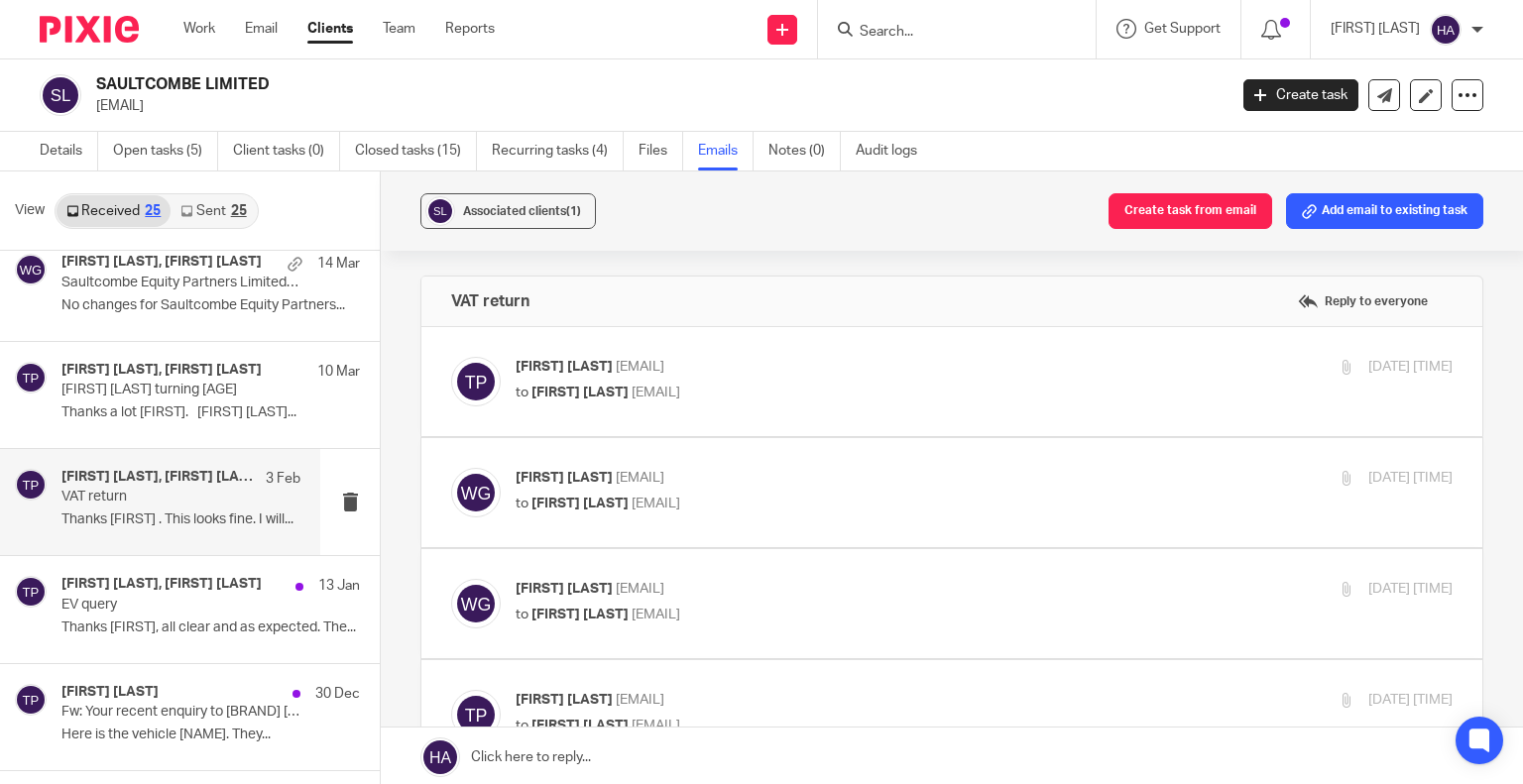click on "Timothy Pick
<tim.pick@saultcombe.com>   to
Wignesh Ganesharajah
<wignesh@theexperteye.co.uk>       30 Jan 2025 9:05am
Forward
Attachments       image001 .png" at bounding box center [952, 382] 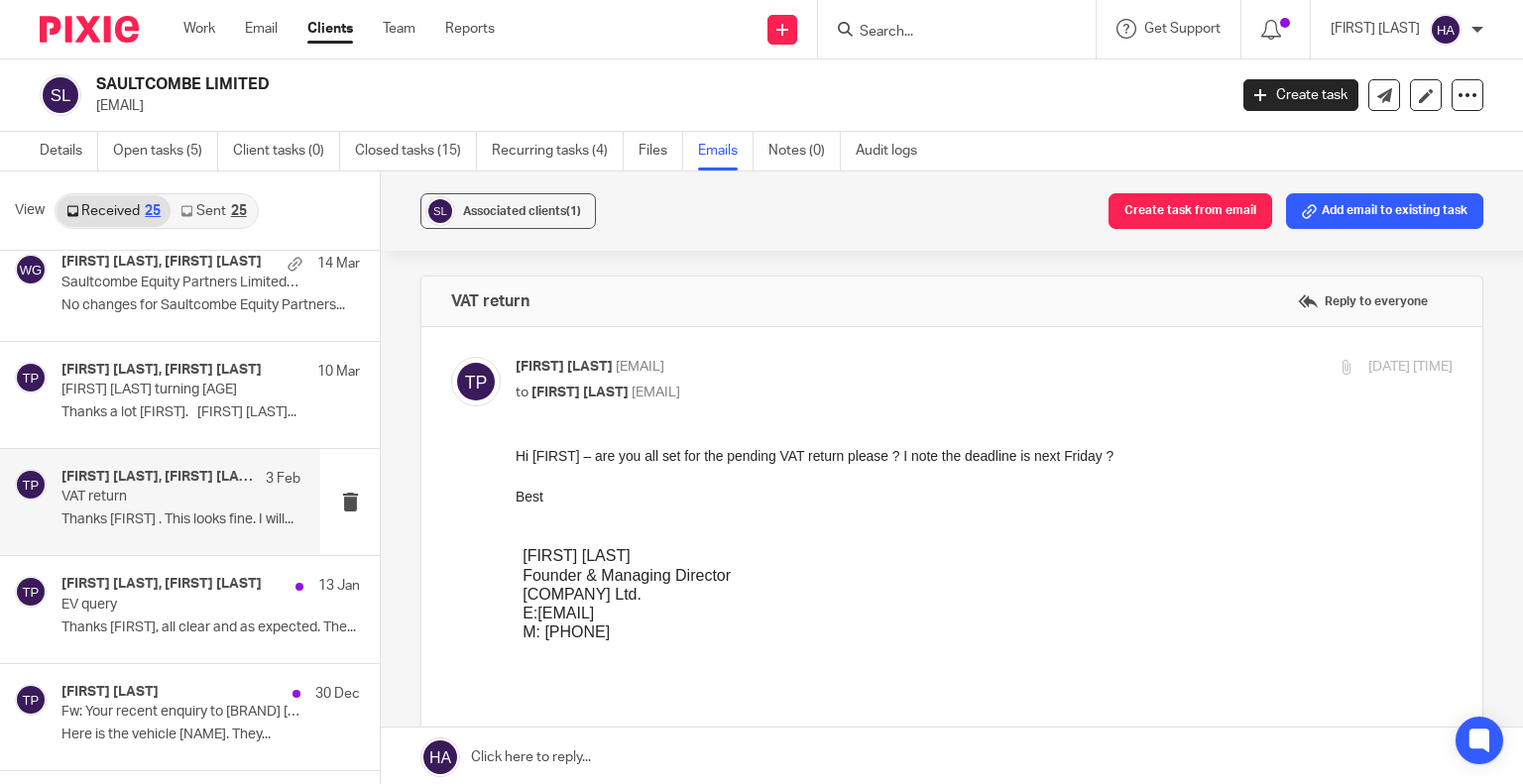 scroll, scrollTop: 0, scrollLeft: 0, axis: both 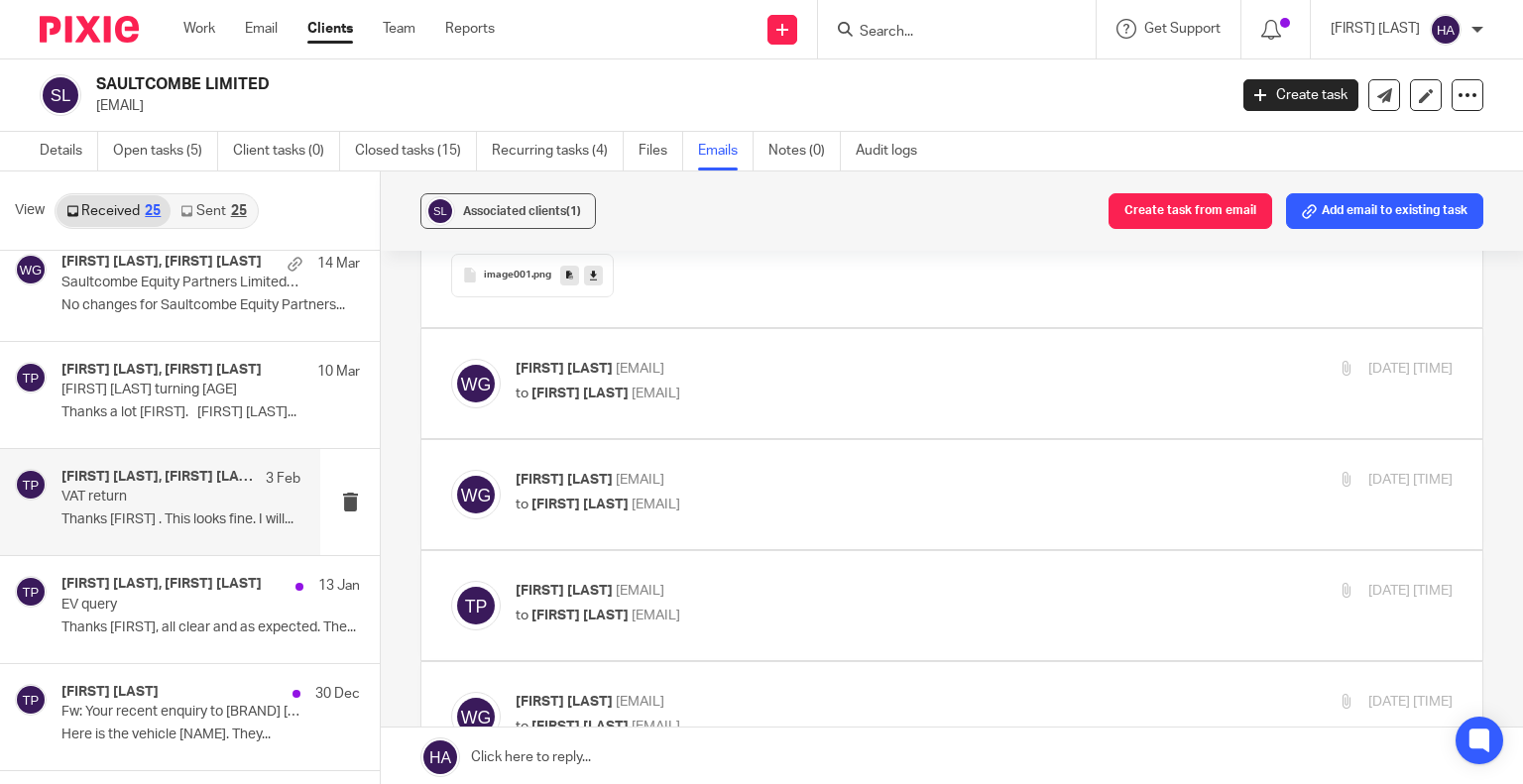 click on "to
Timothy Pick
<tim.pick@saultcombe.com>" at bounding box center (828, 393) 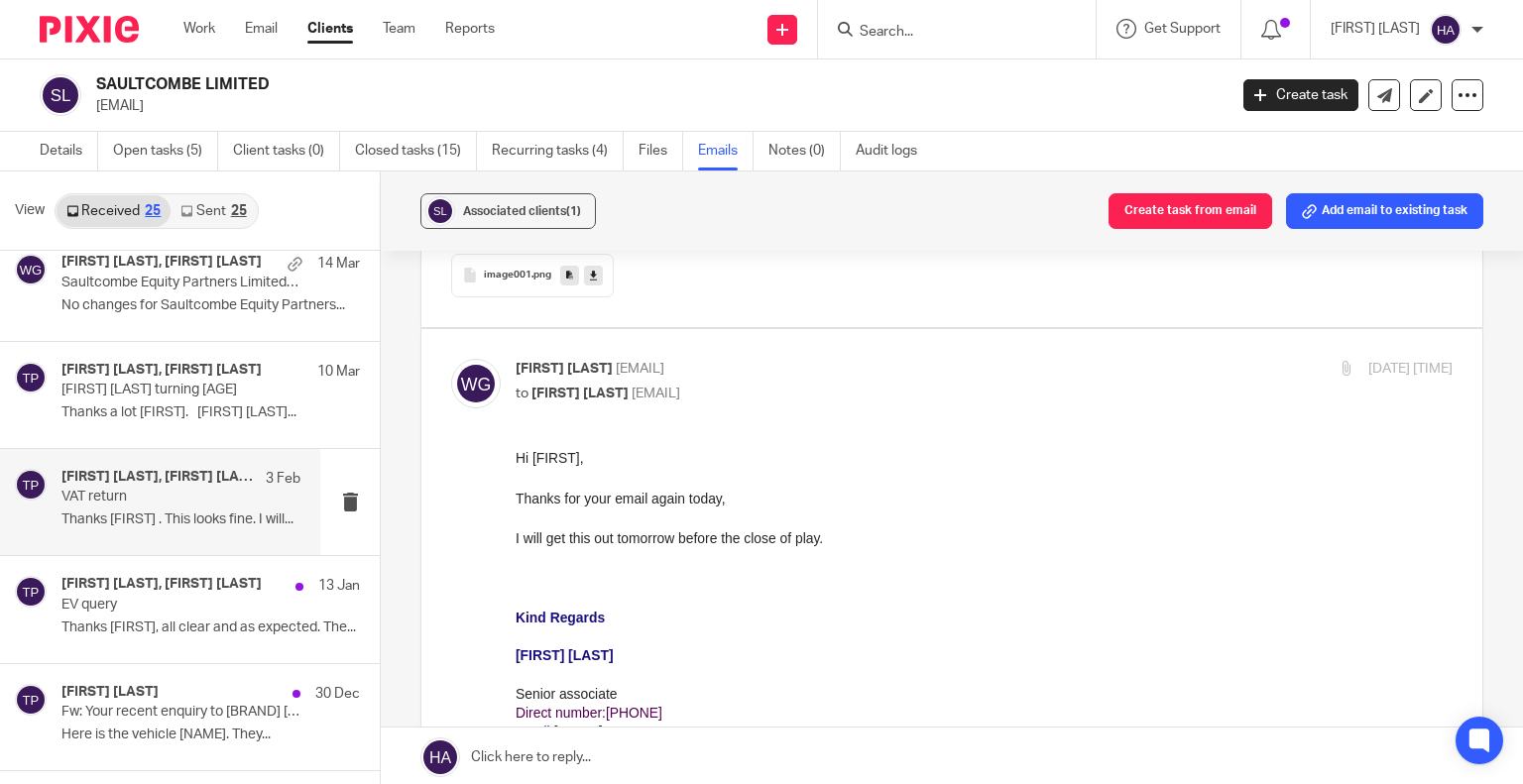 scroll, scrollTop: 0, scrollLeft: 0, axis: both 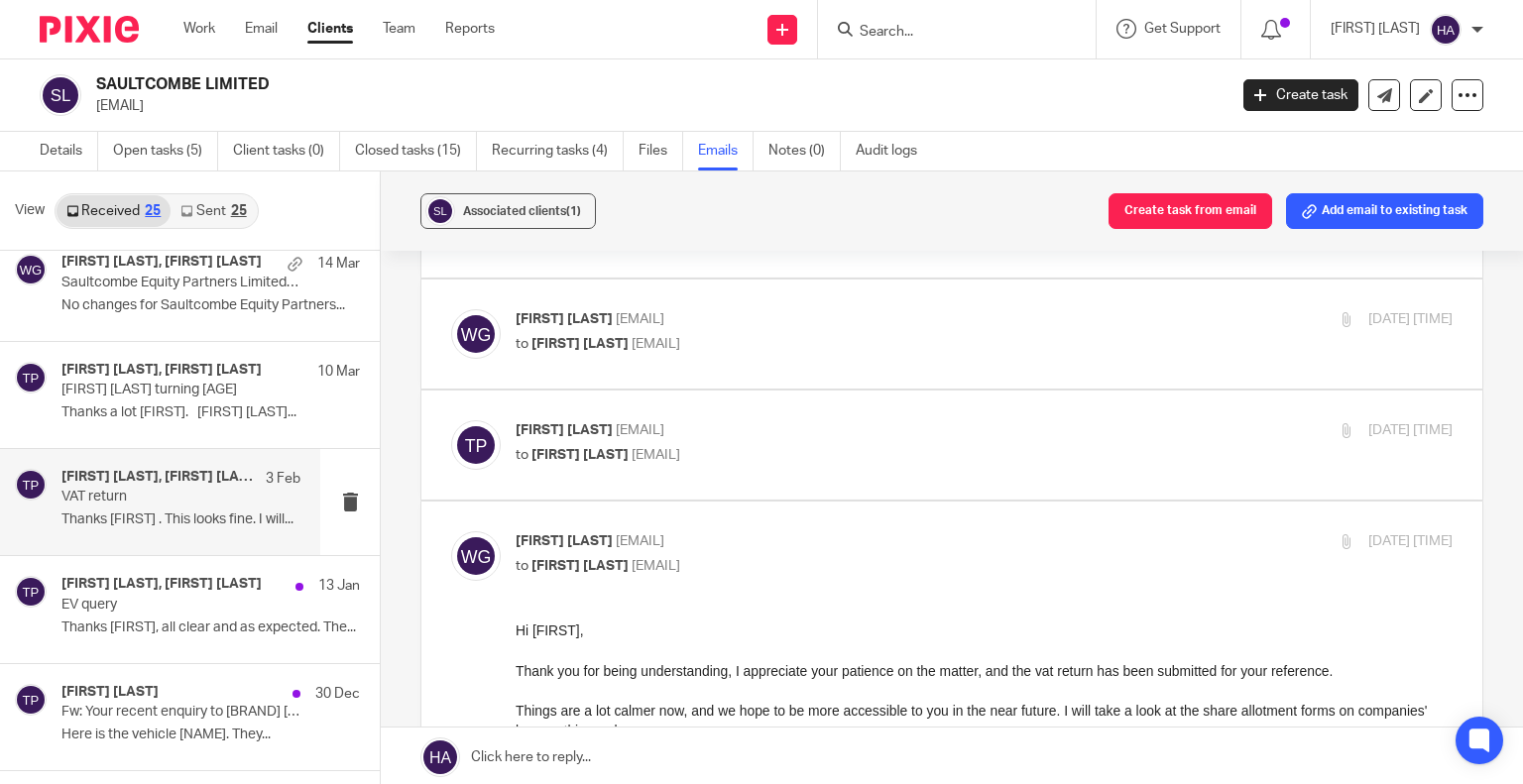 click on "to
Timothy Pick
<tim.pick@saultcombe.com>" at bounding box center (828, 344) 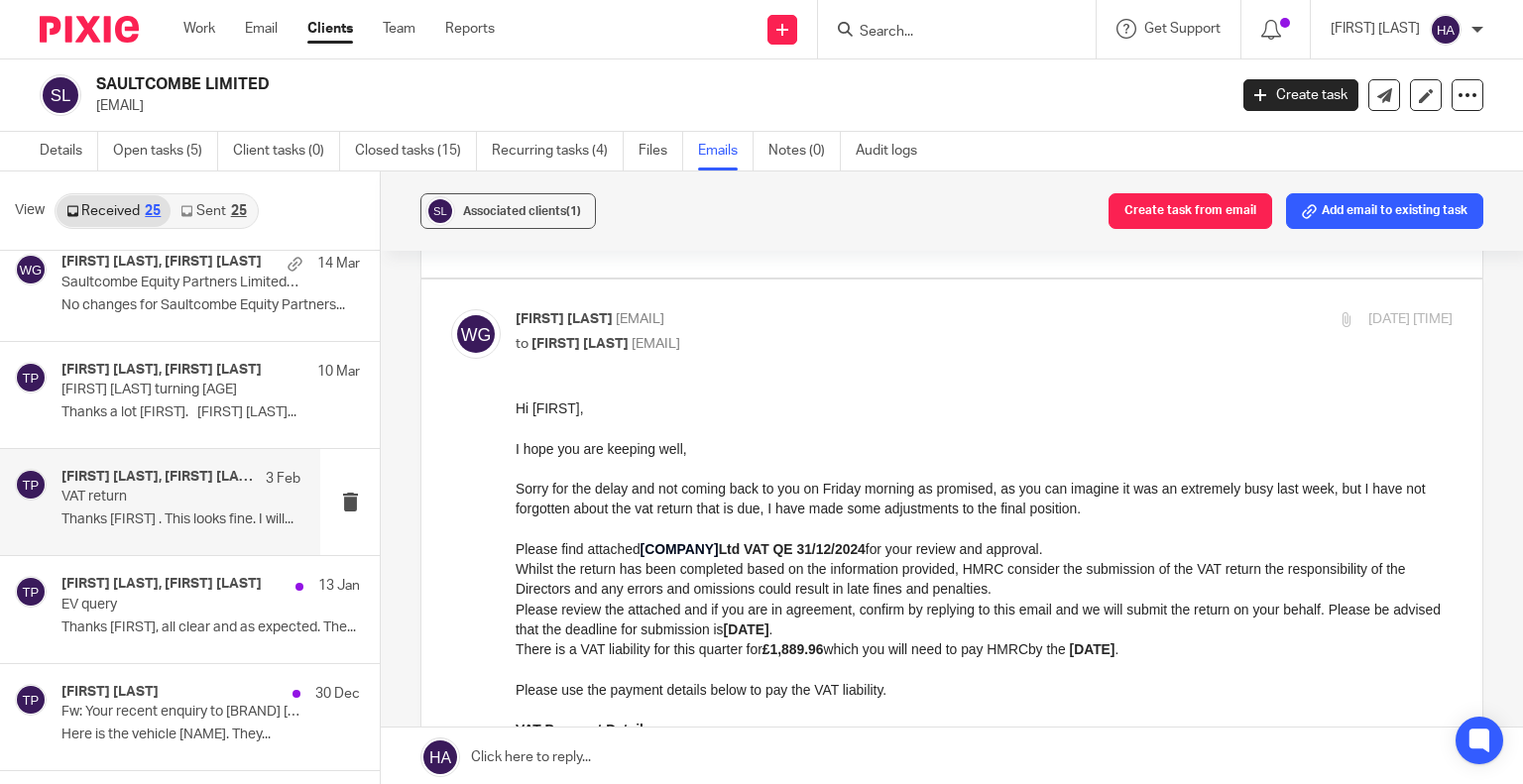 scroll, scrollTop: 0, scrollLeft: 0, axis: both 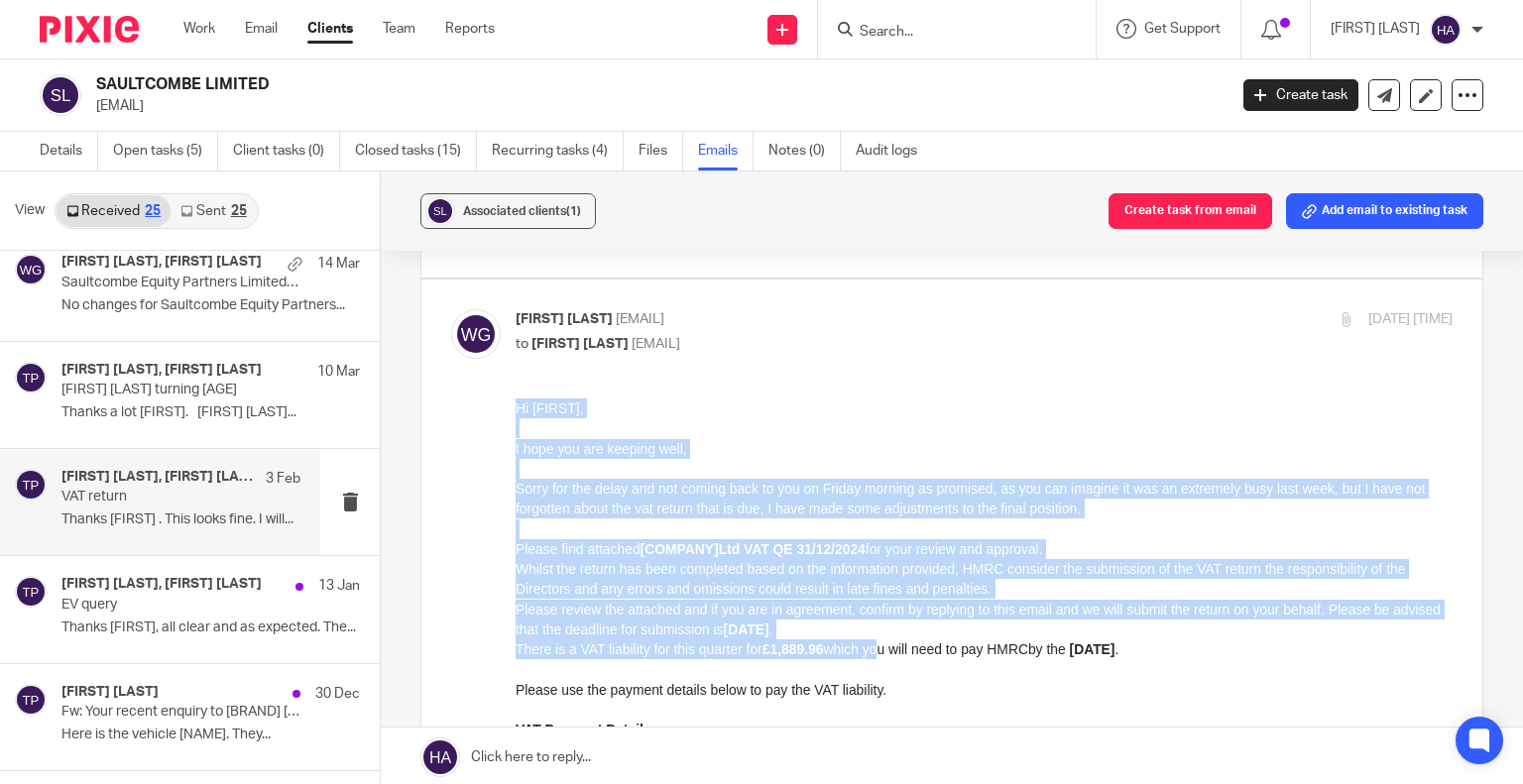 drag, startPoint x: 520, startPoint y: 410, endPoint x: 877, endPoint y: 658, distance: 434.68724 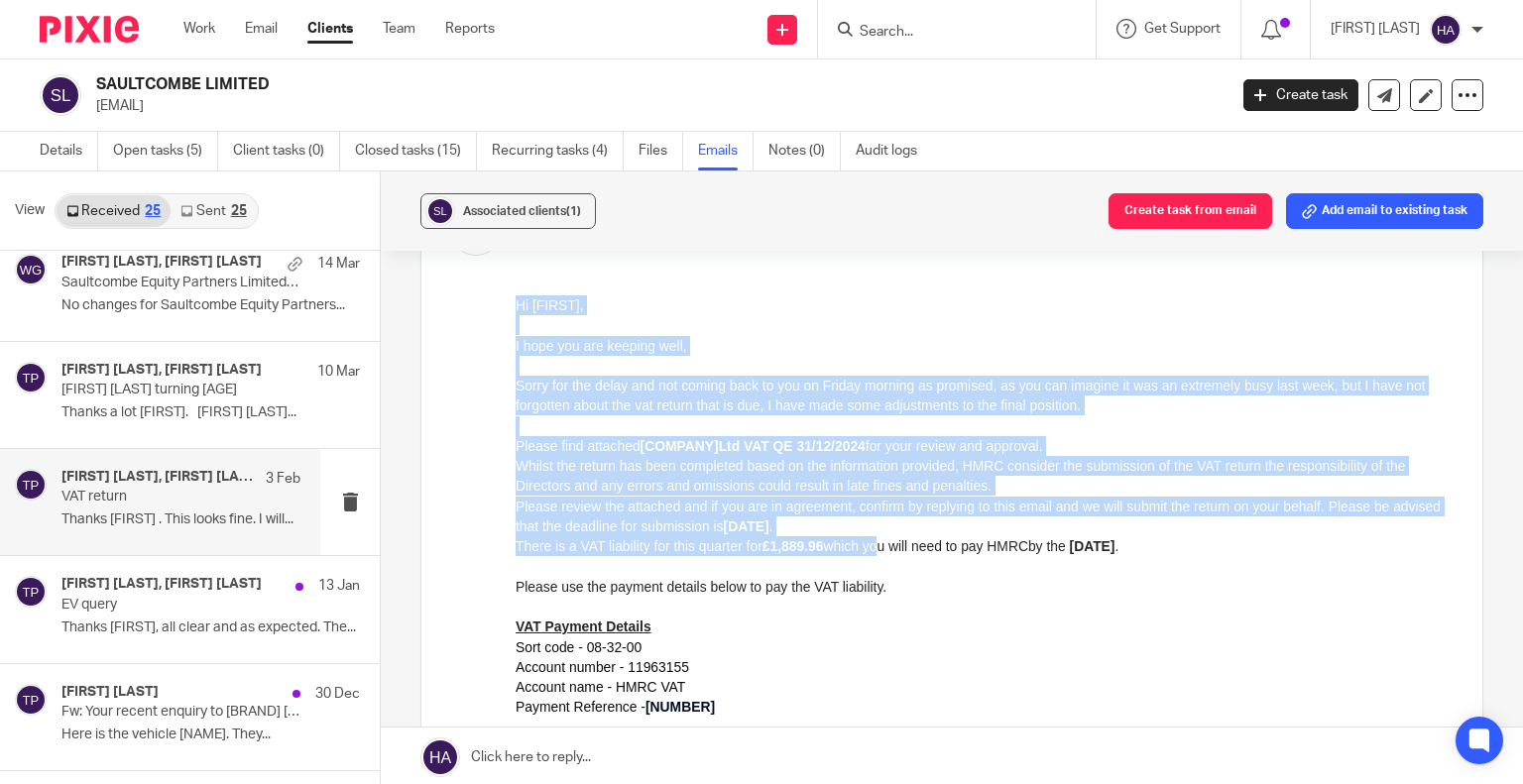 scroll, scrollTop: 1685, scrollLeft: 0, axis: vertical 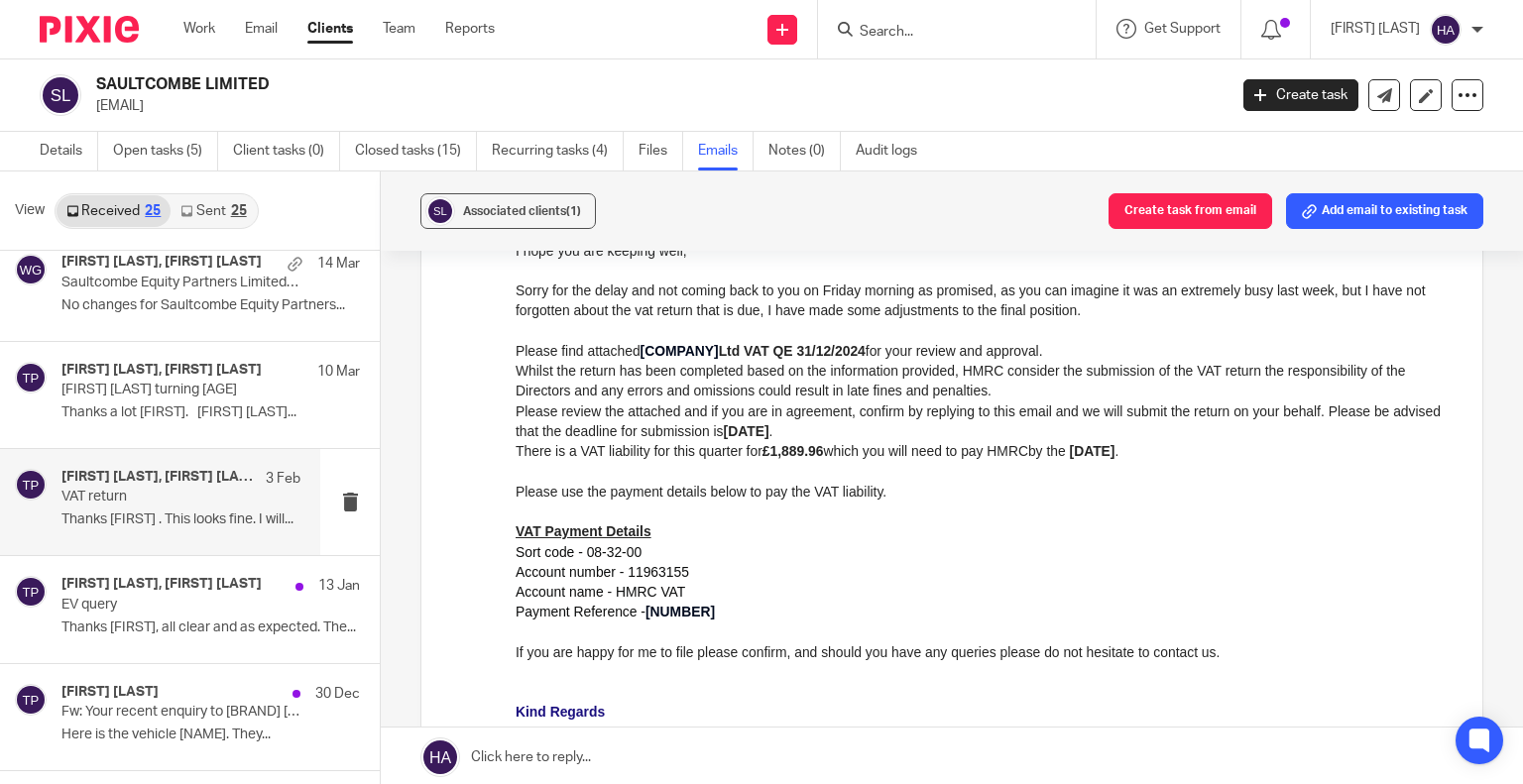 click on "There is a VAT liability for this quarter for  £1,889.96  which you will need to pay HMRC  by the   7th February 2025 ." at bounding box center [984, 450] 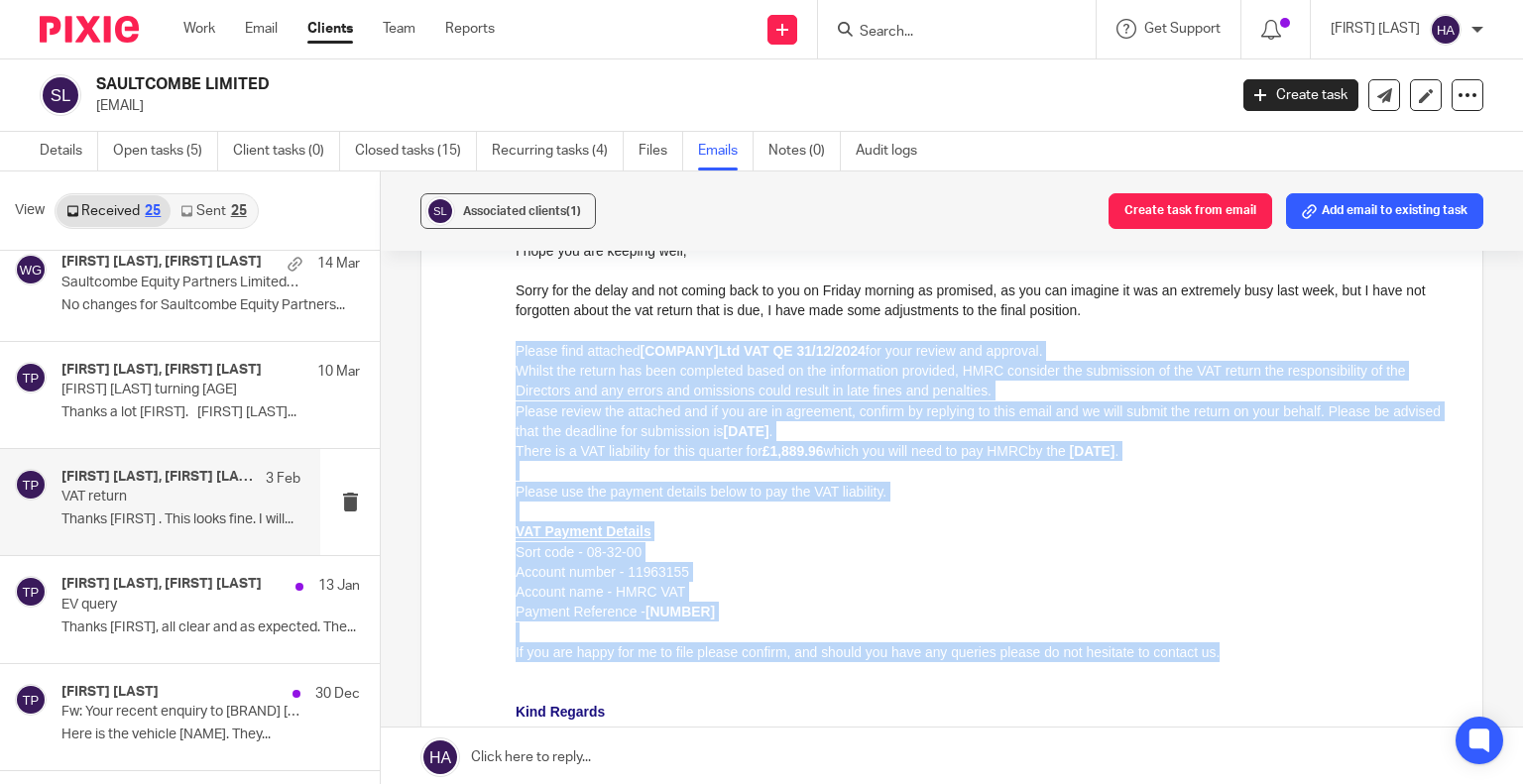 drag, startPoint x: 547, startPoint y: 358, endPoint x: 1247, endPoint y: 658, distance: 761.57731 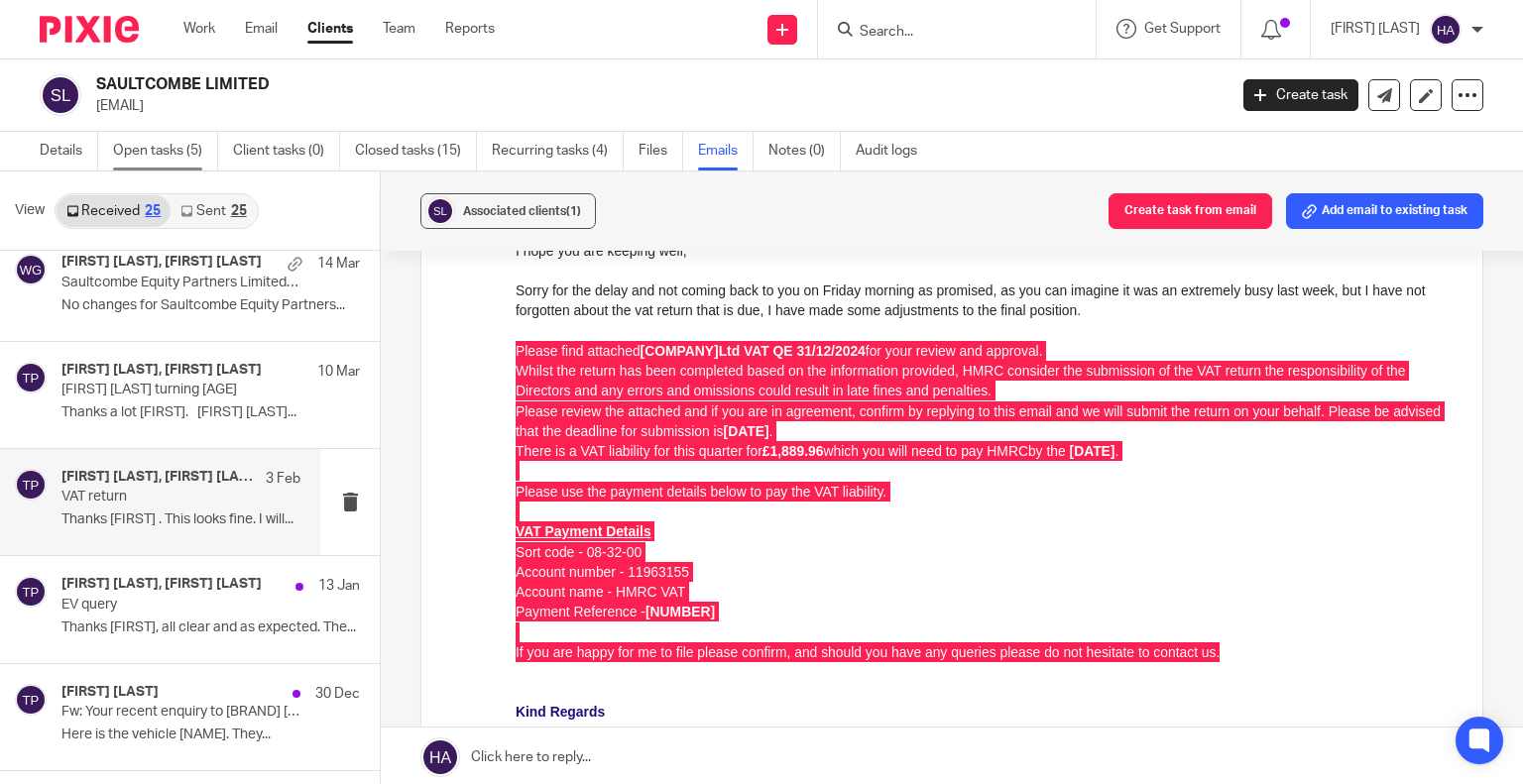 click on "Open tasks (5)" at bounding box center [166, 151] 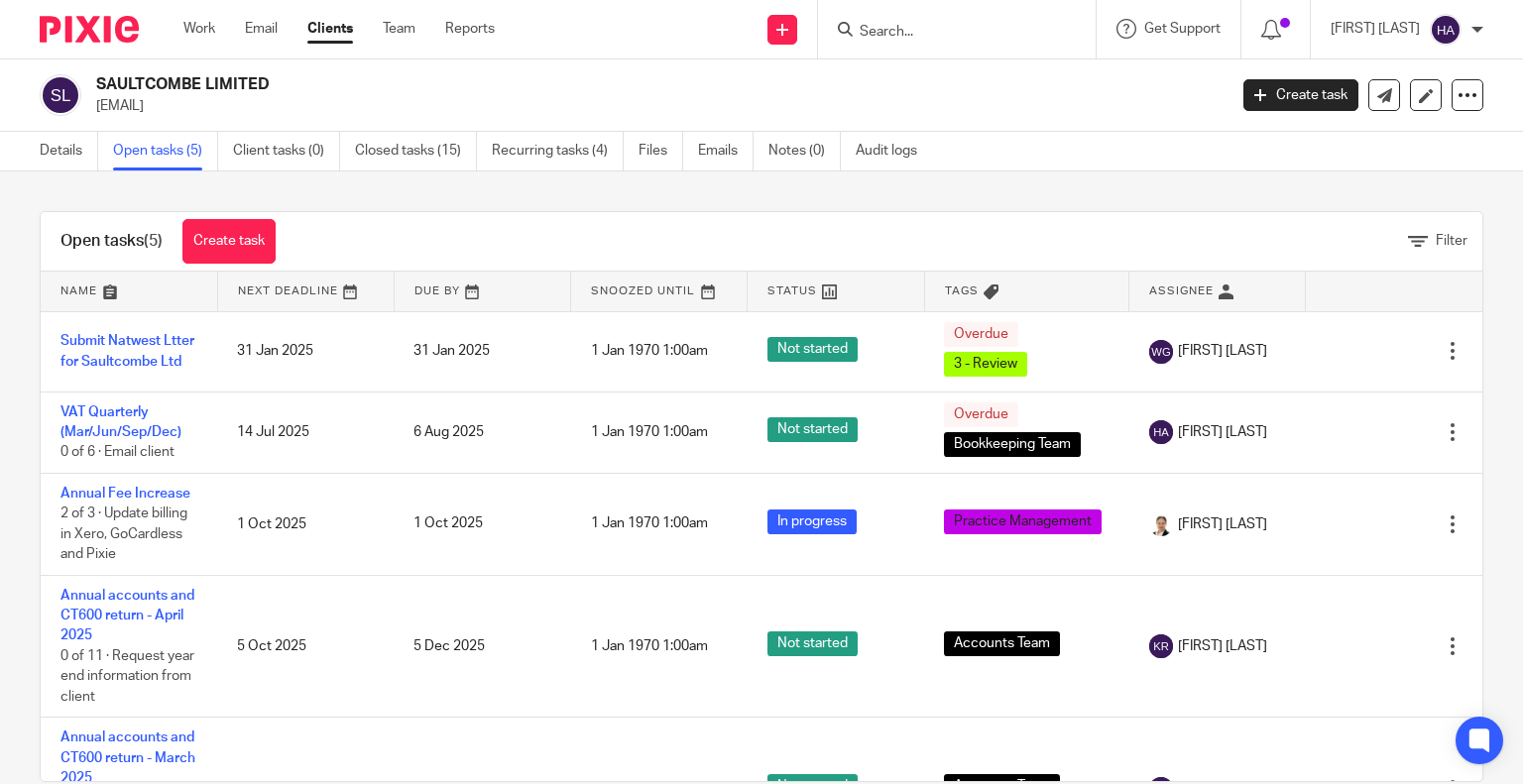 scroll, scrollTop: 0, scrollLeft: 0, axis: both 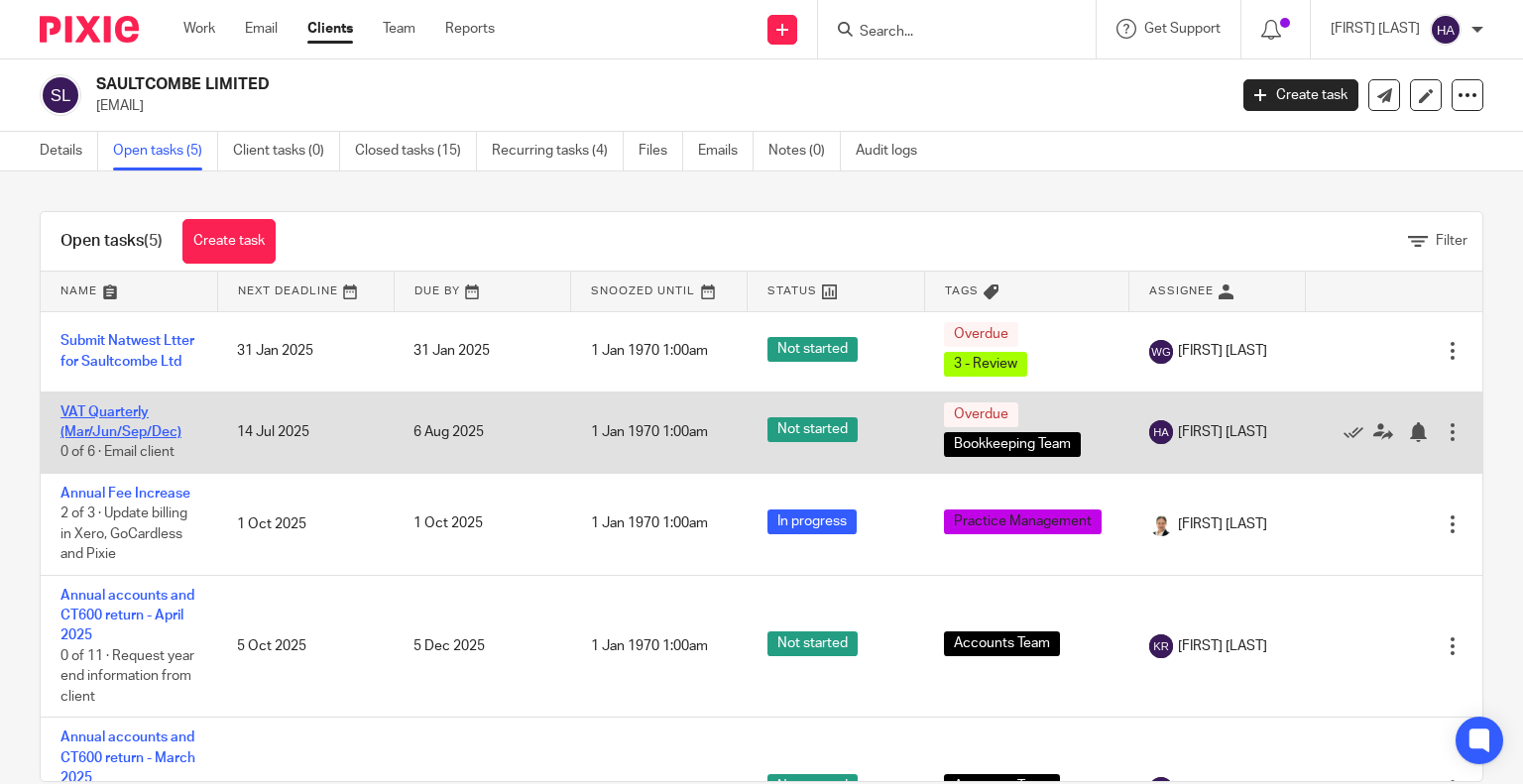 click on "VAT Quarterly (Mar/Jun/Sep/Dec)" at bounding box center [121, 422] 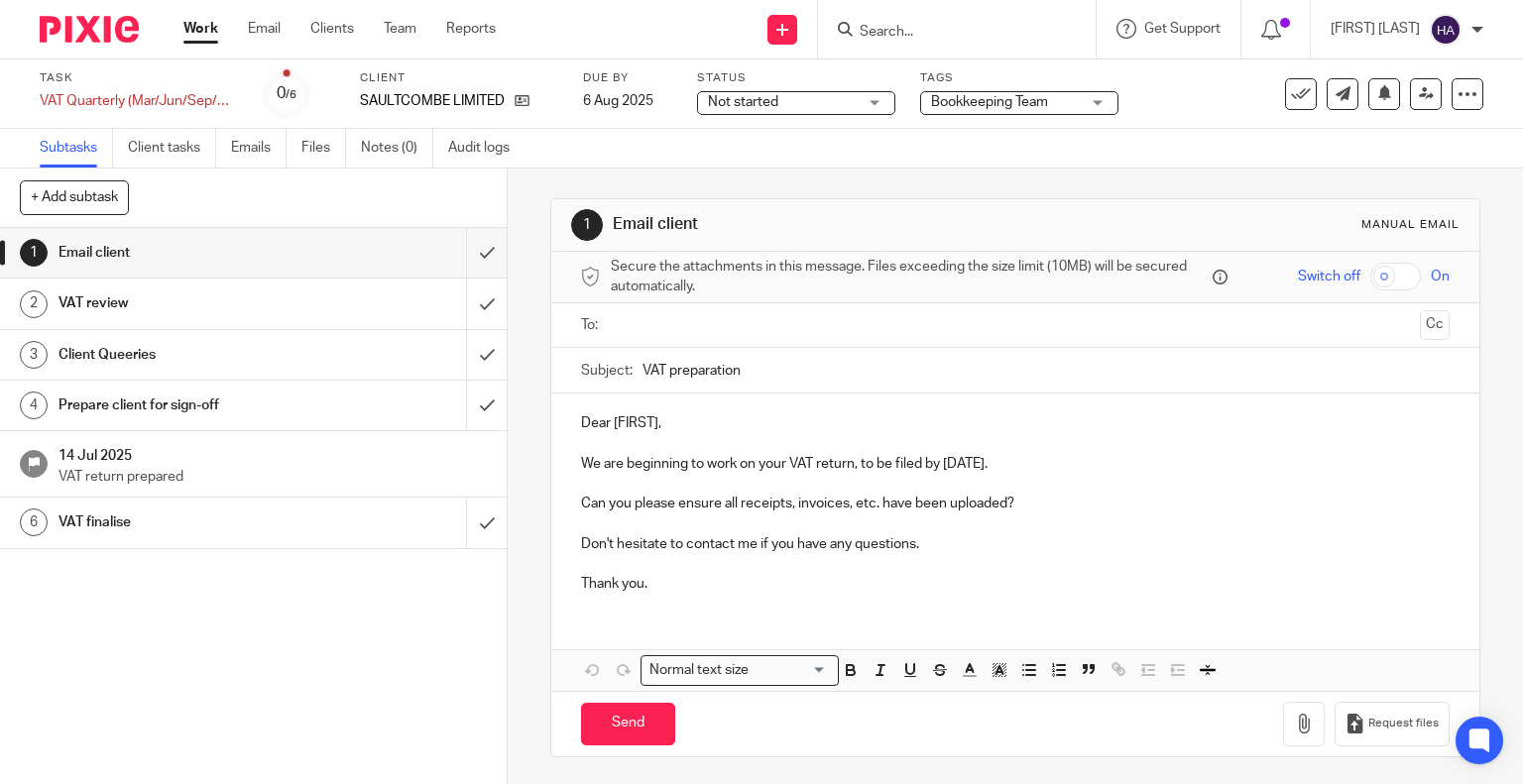 scroll, scrollTop: 0, scrollLeft: 0, axis: both 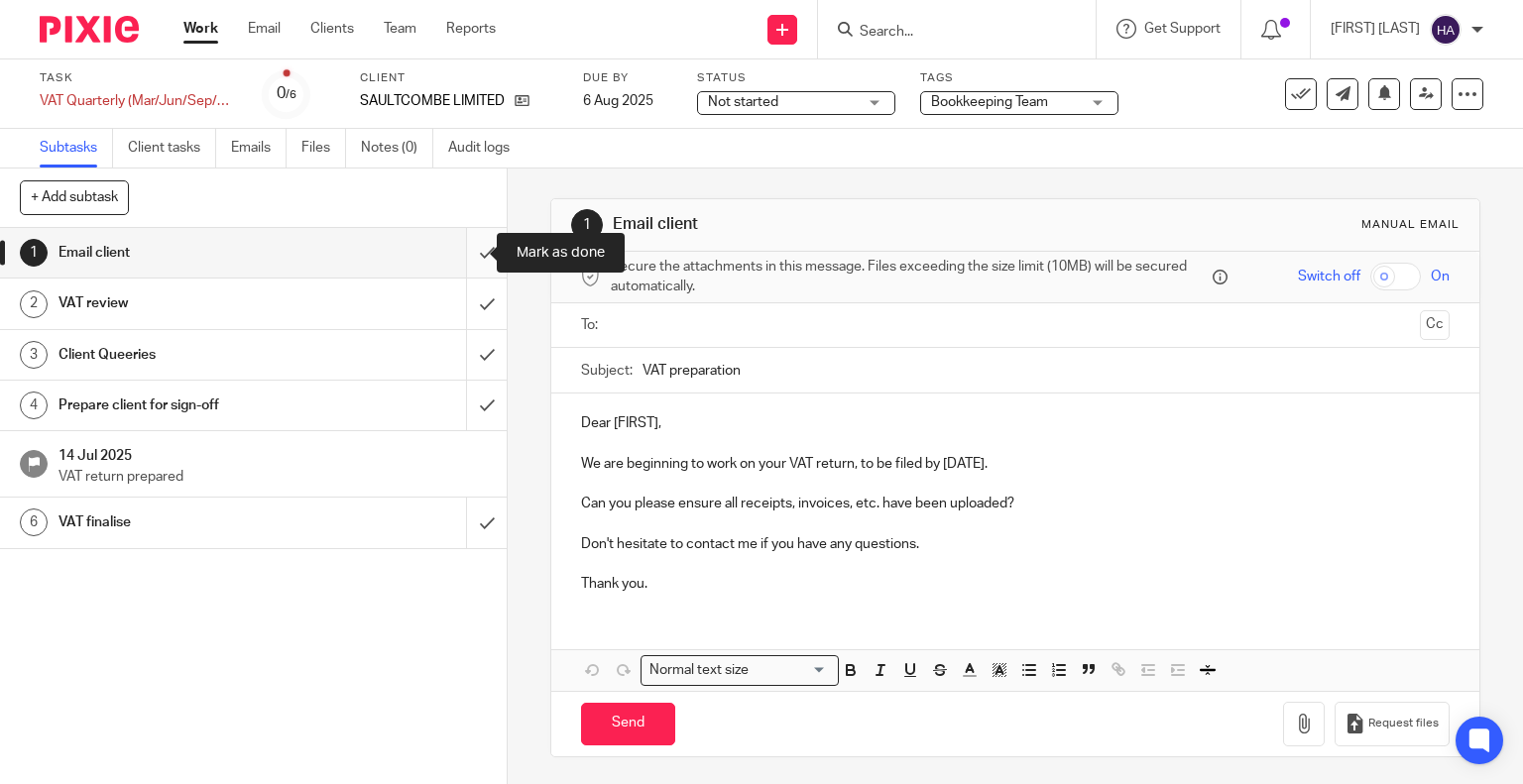 click at bounding box center [253, 253] 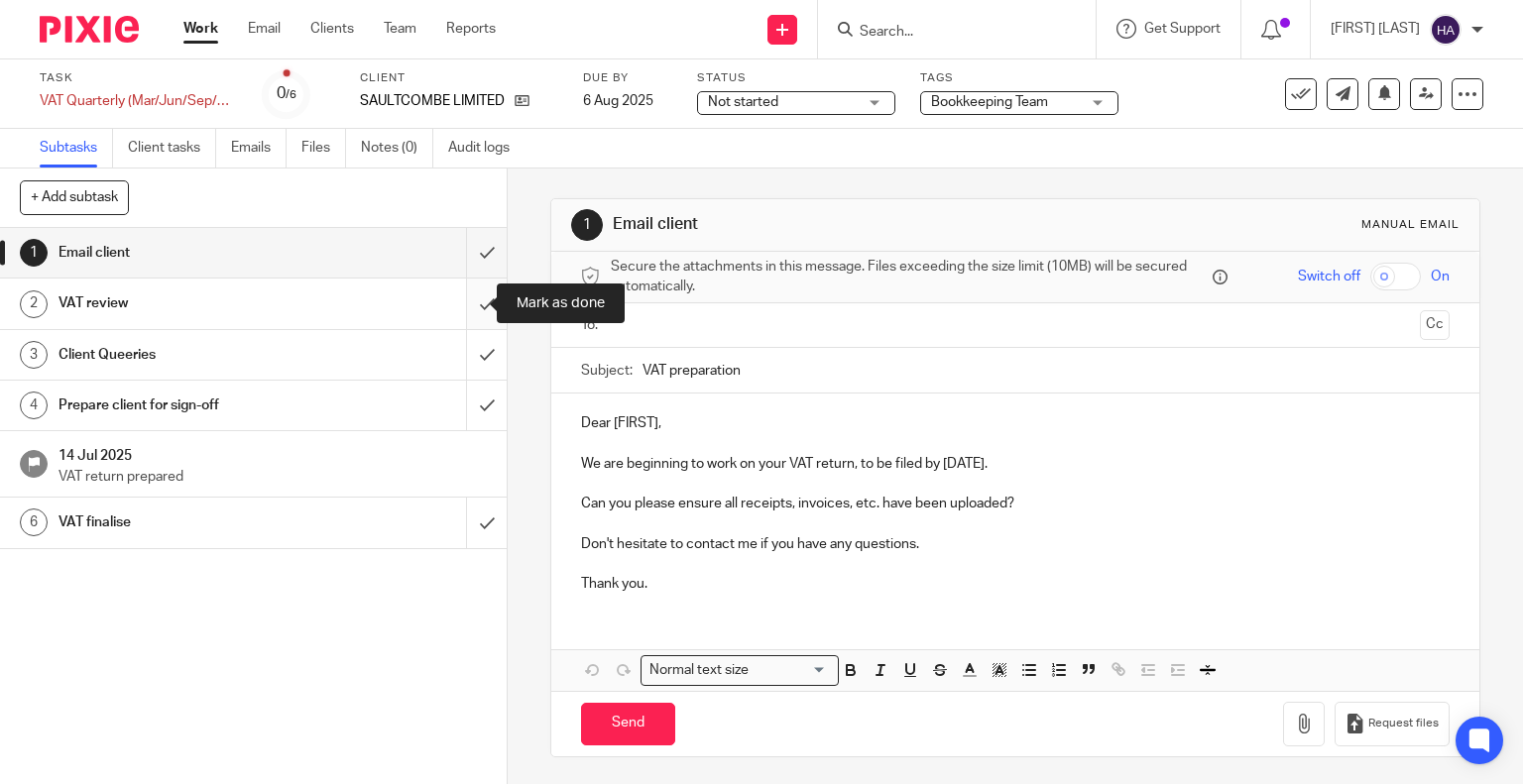 click at bounding box center [253, 303] 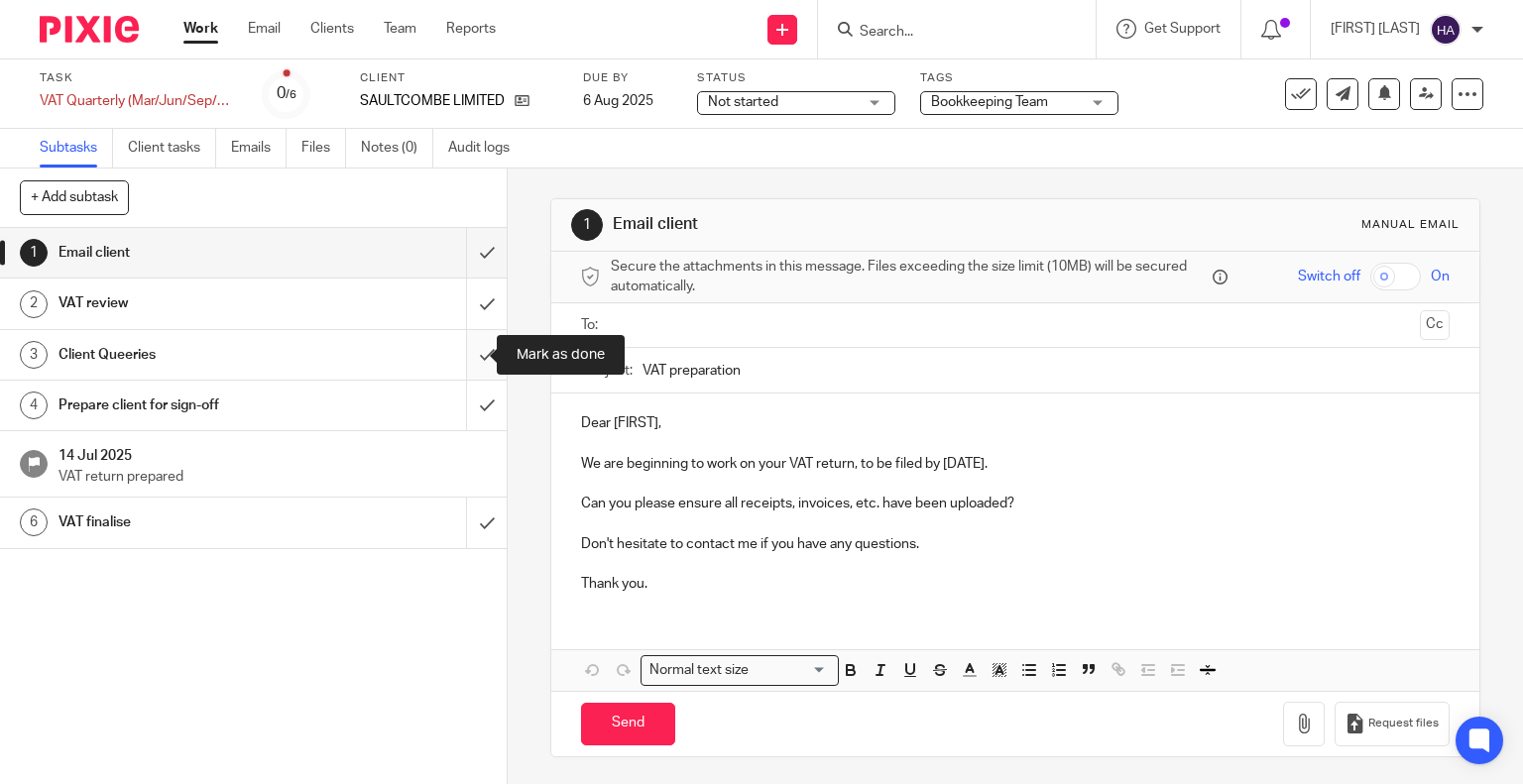 click at bounding box center (253, 355) 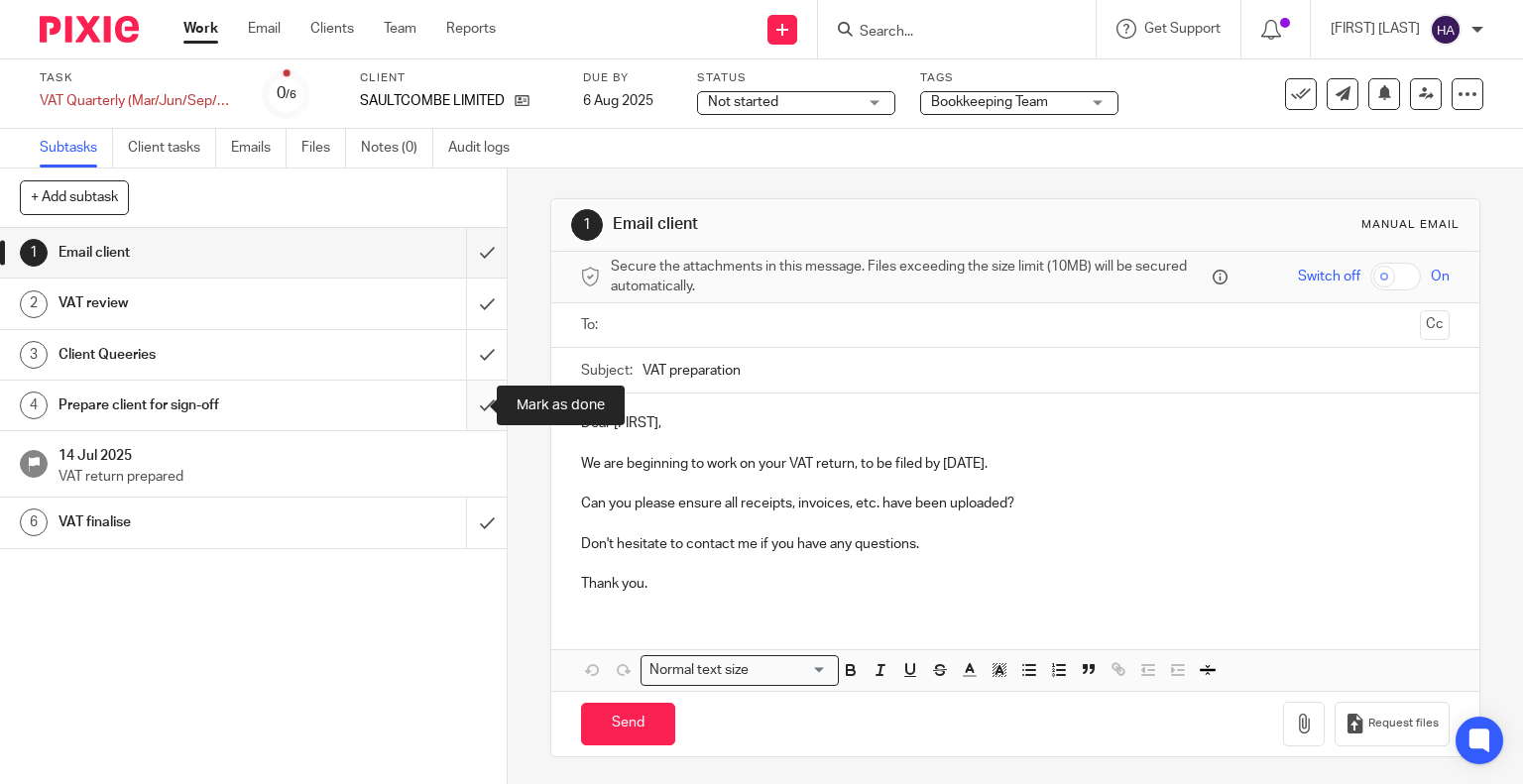 click at bounding box center (253, 405) 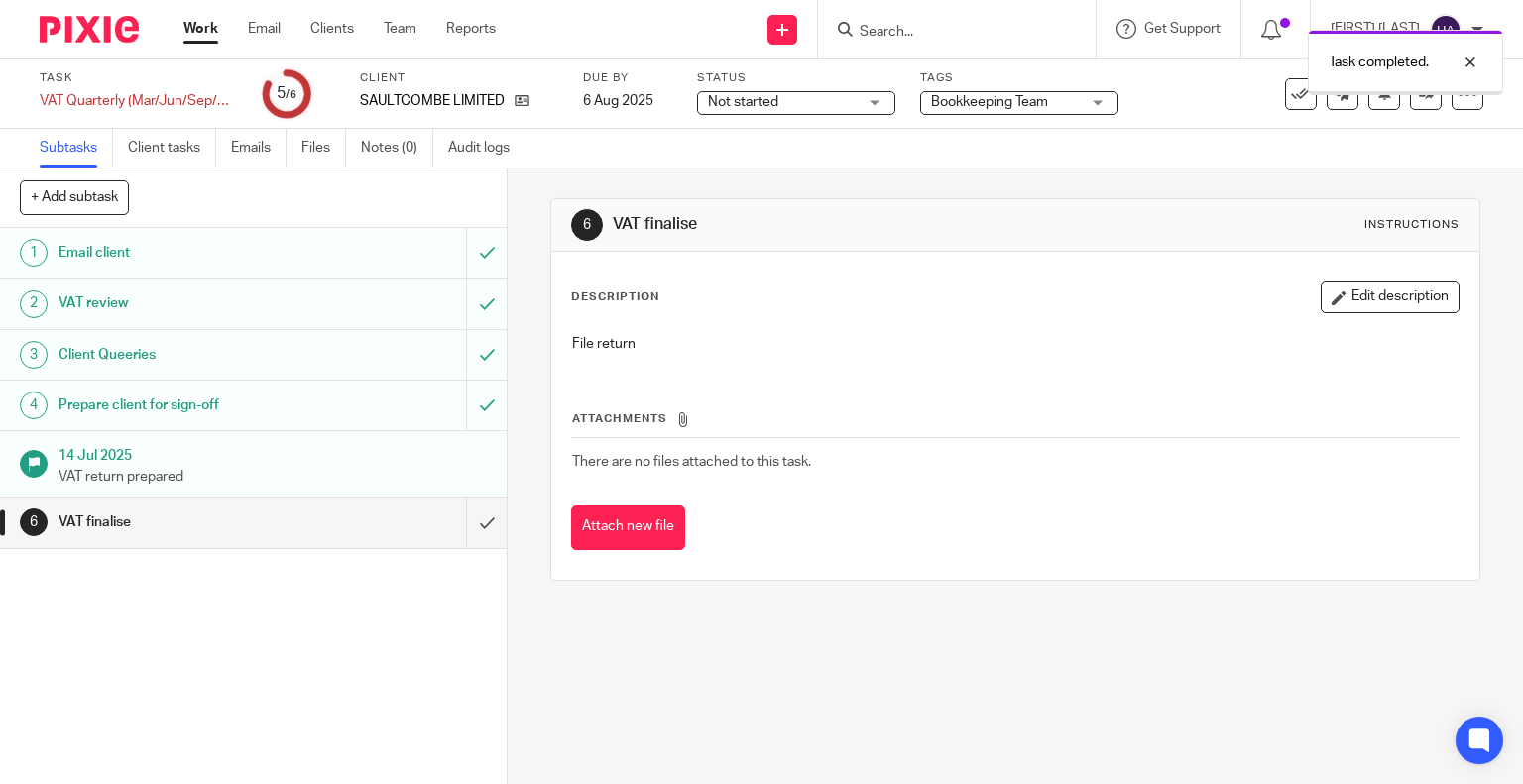 scroll, scrollTop: 0, scrollLeft: 0, axis: both 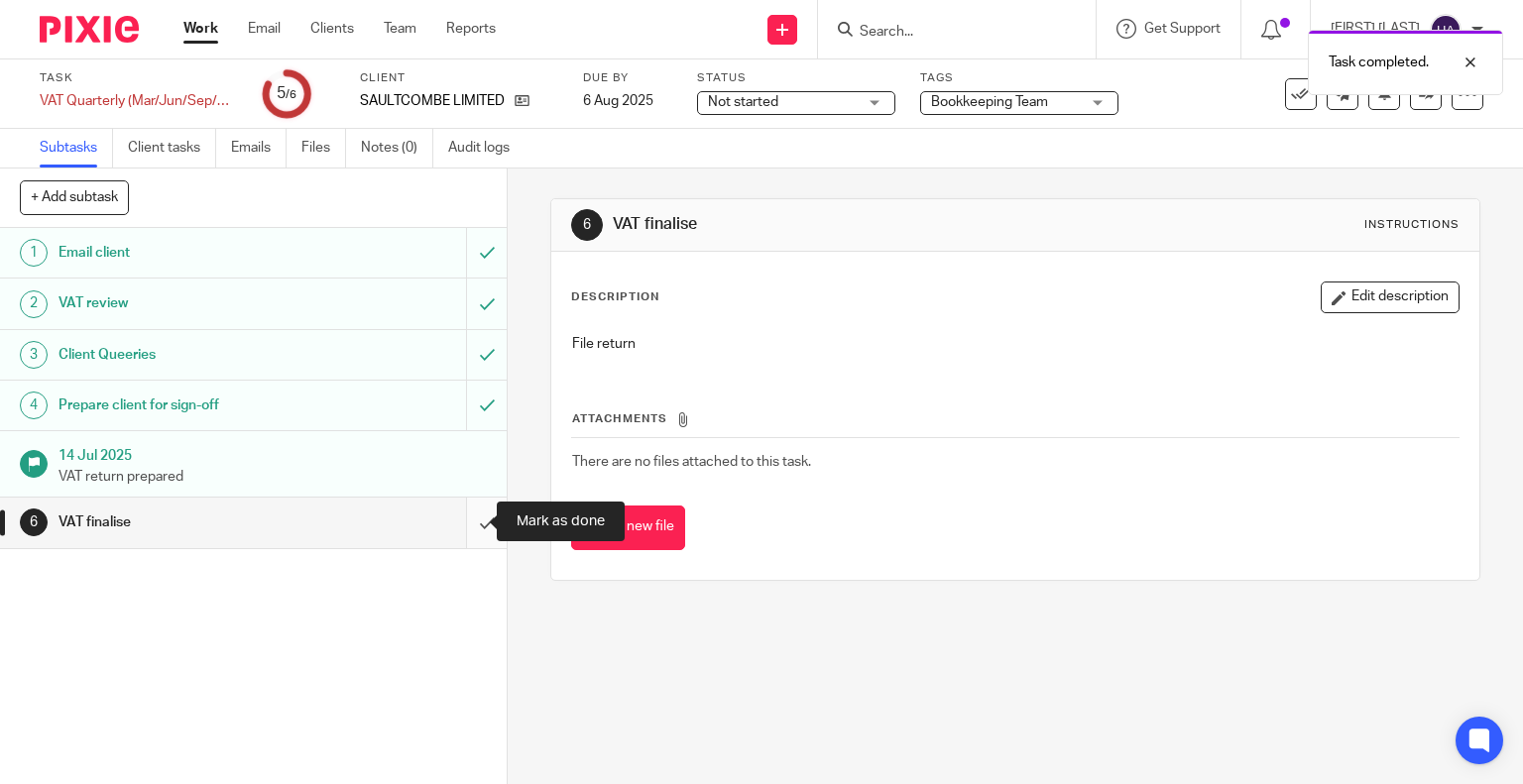 click at bounding box center (253, 522) 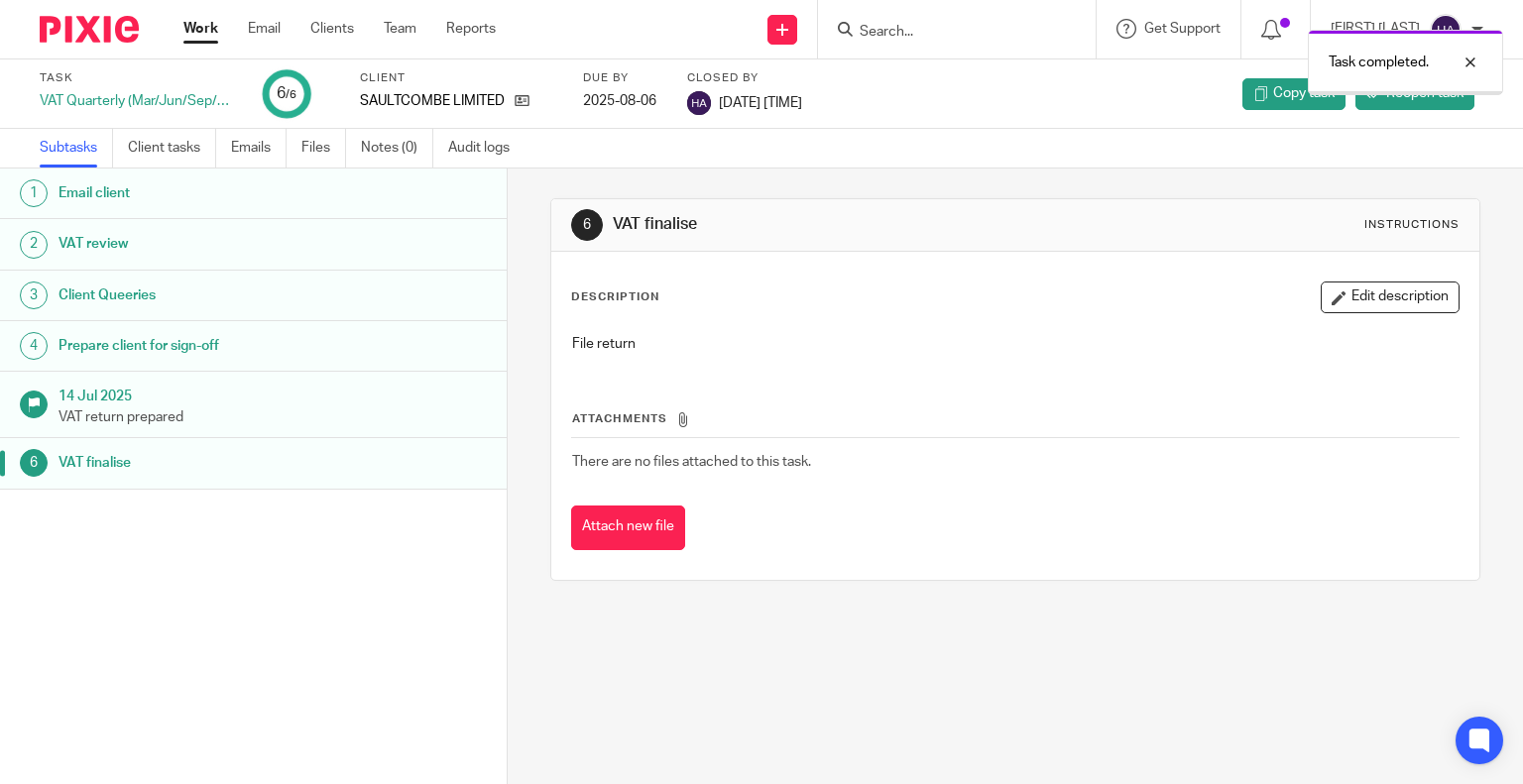 scroll, scrollTop: 0, scrollLeft: 0, axis: both 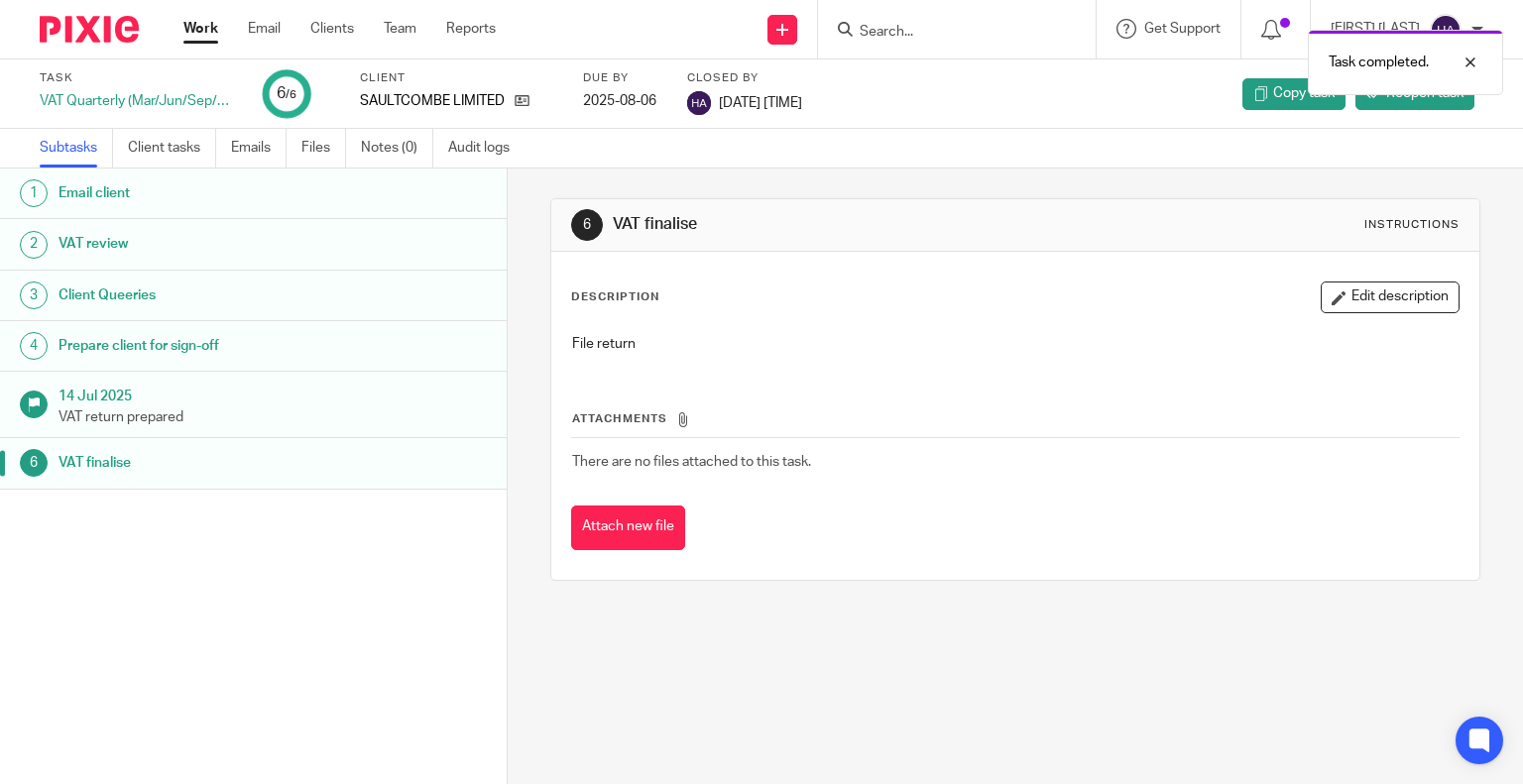 click on "Work" at bounding box center [200, 29] 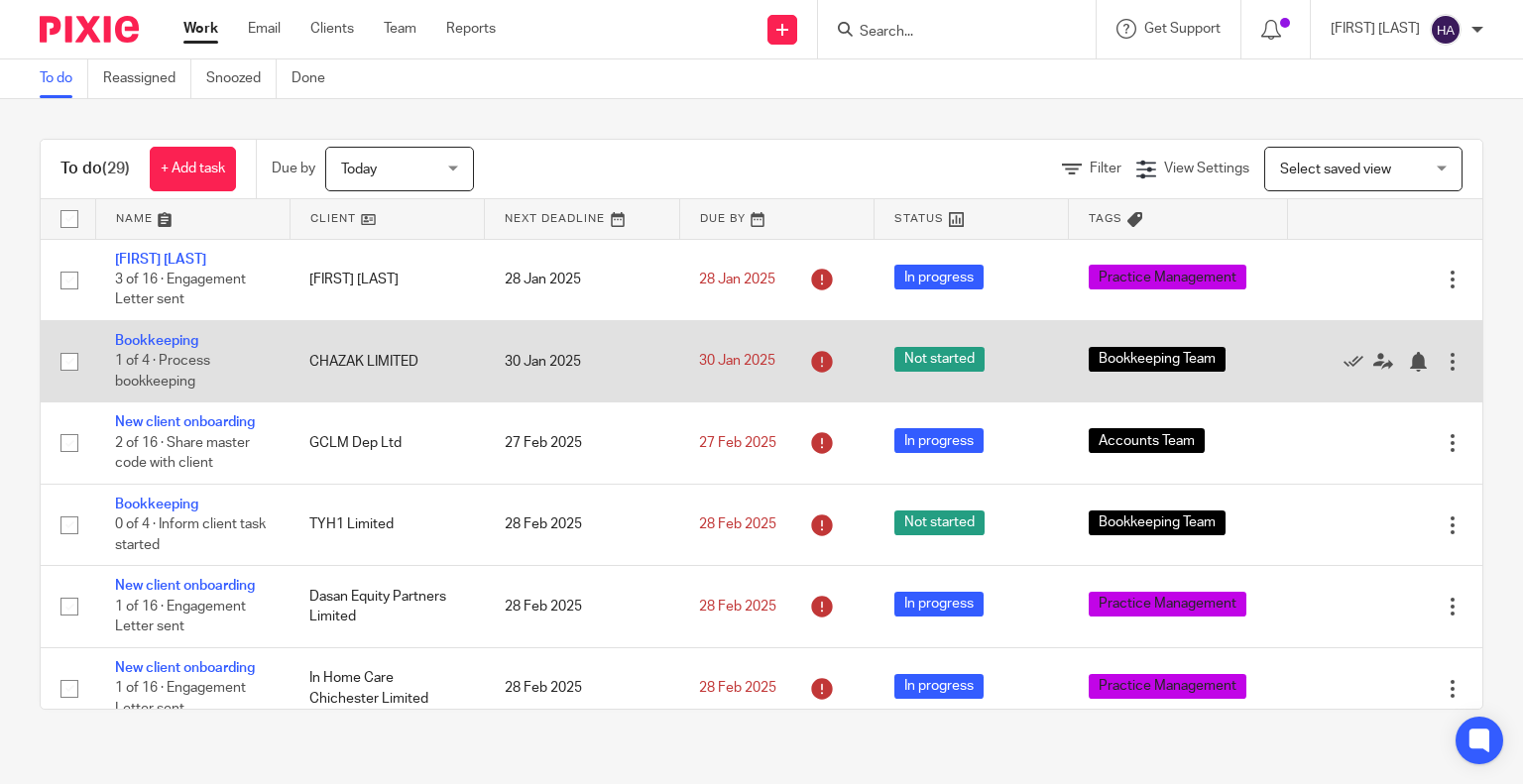 scroll, scrollTop: 0, scrollLeft: 0, axis: both 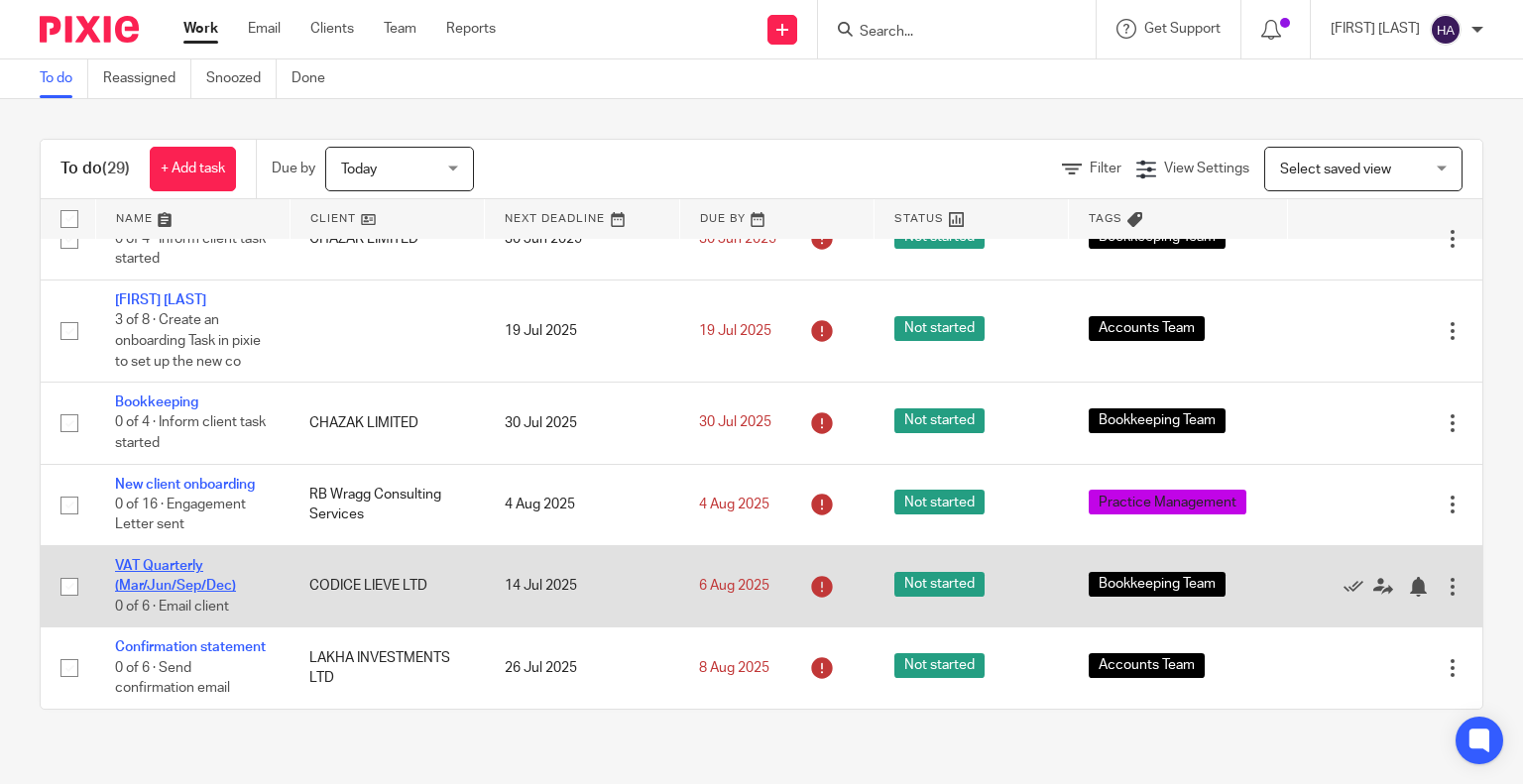click on "VAT Quarterly (Mar/Jun/Sep/Dec)" at bounding box center [176, 576] 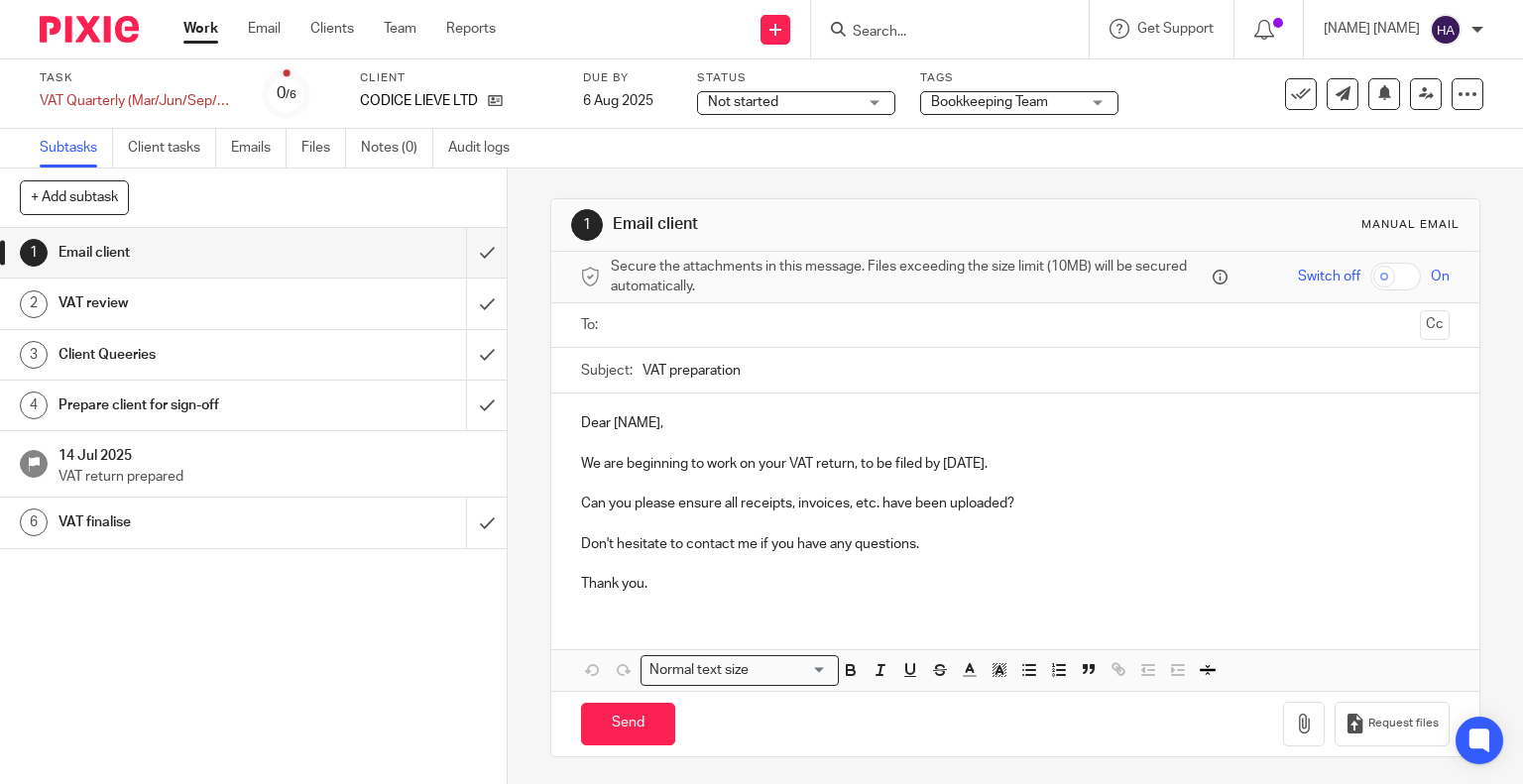scroll, scrollTop: 0, scrollLeft: 0, axis: both 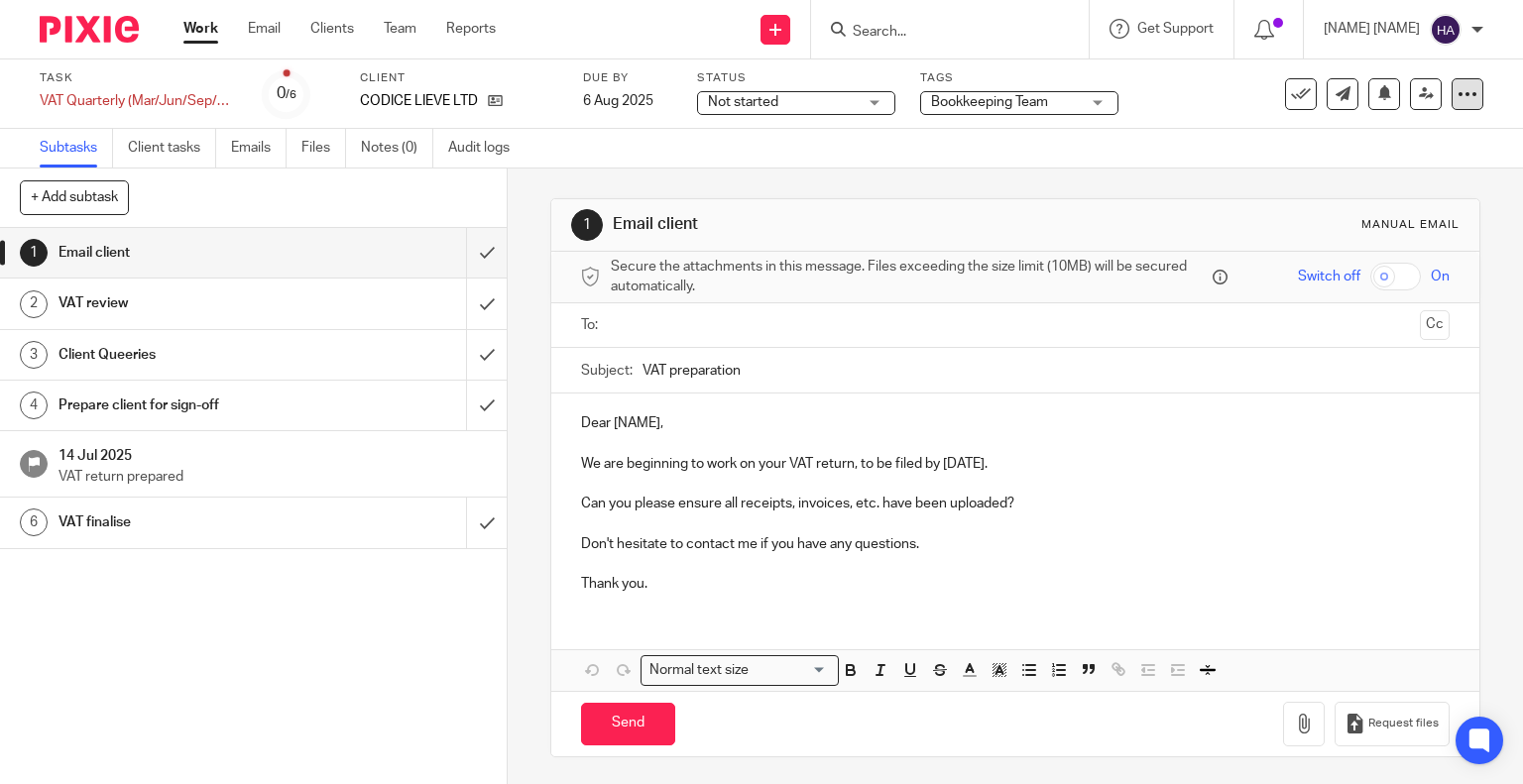 click at bounding box center [1467, 94] 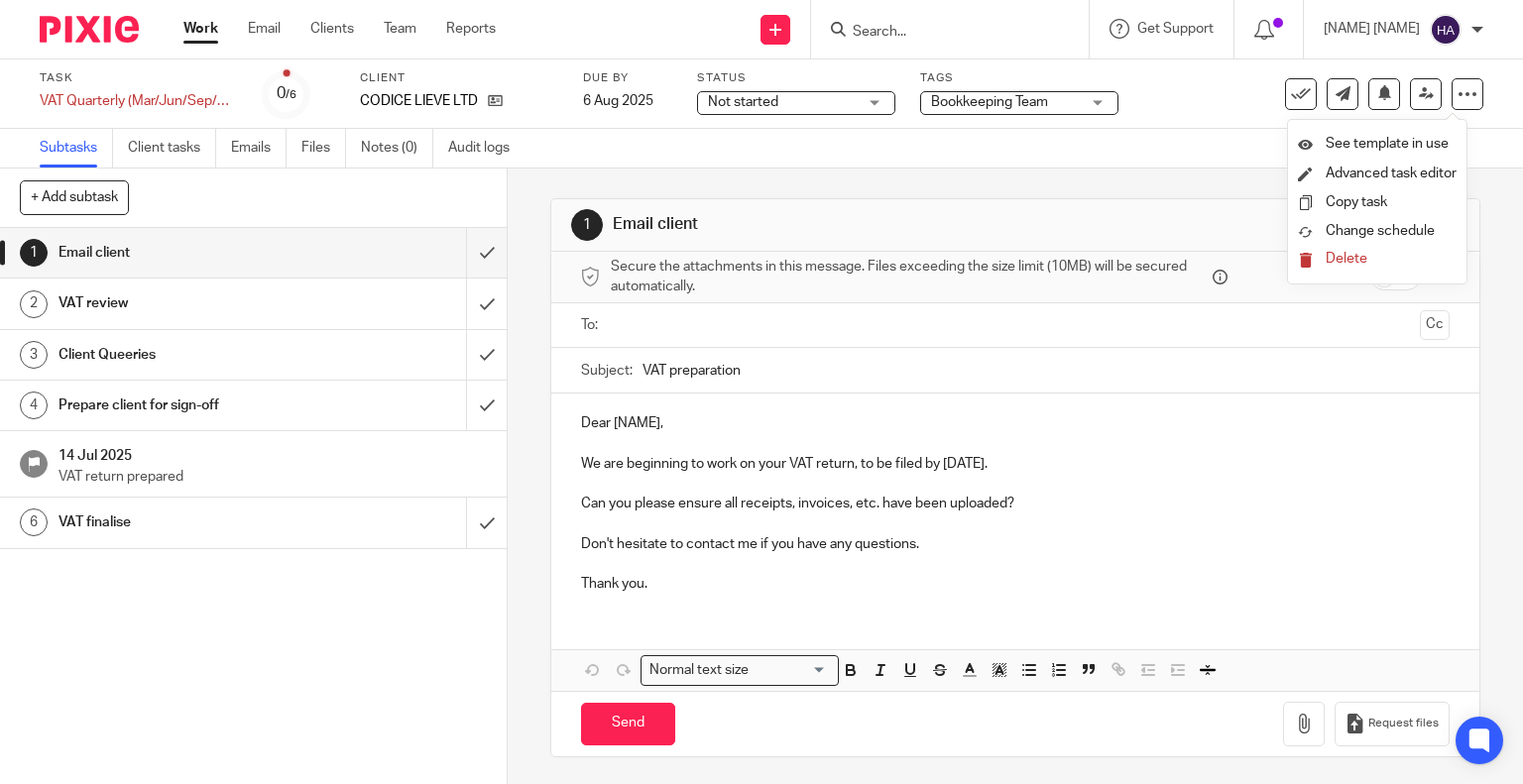 click at bounding box center (1305, 260) 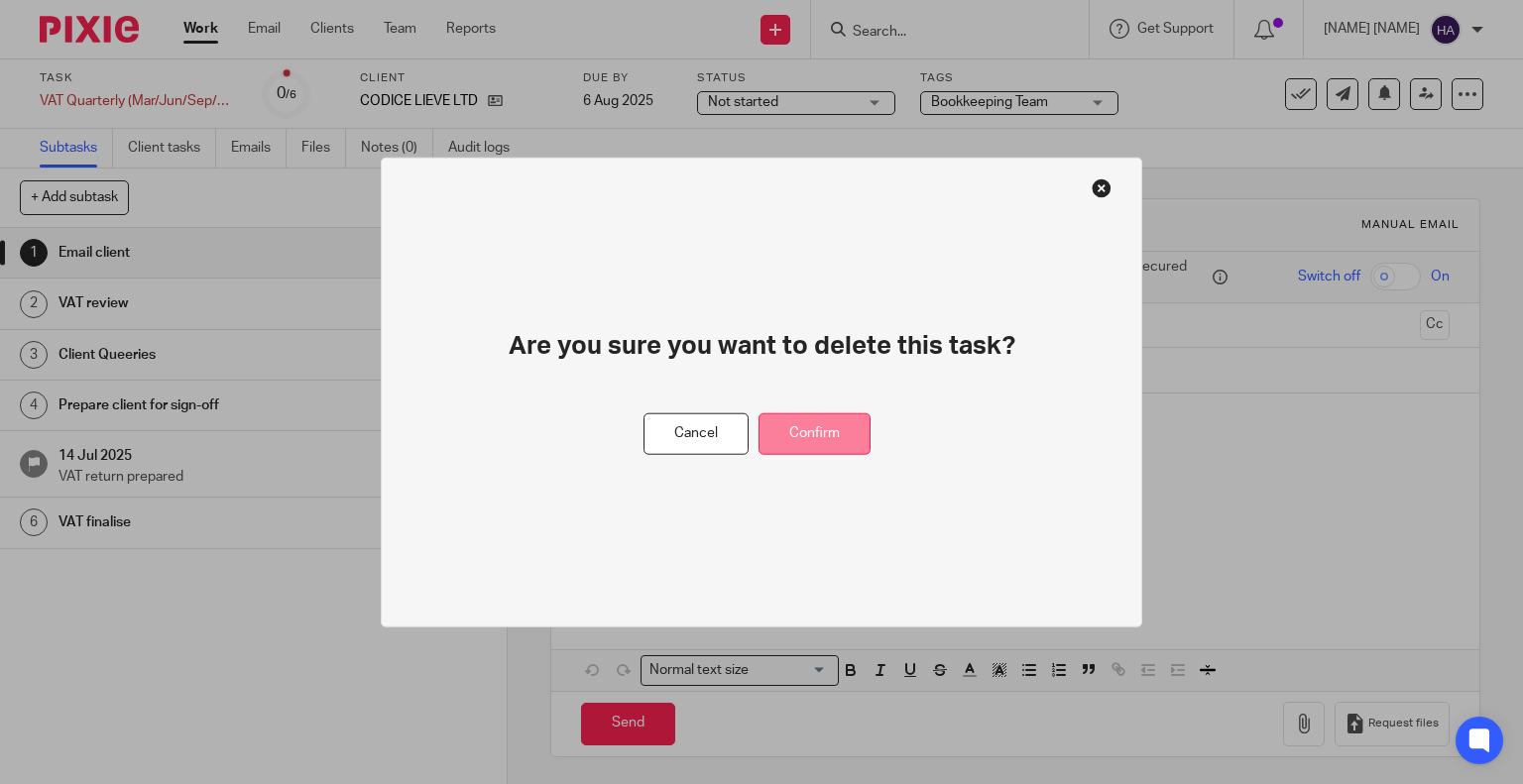 click on "Confirm" at bounding box center [814, 433] 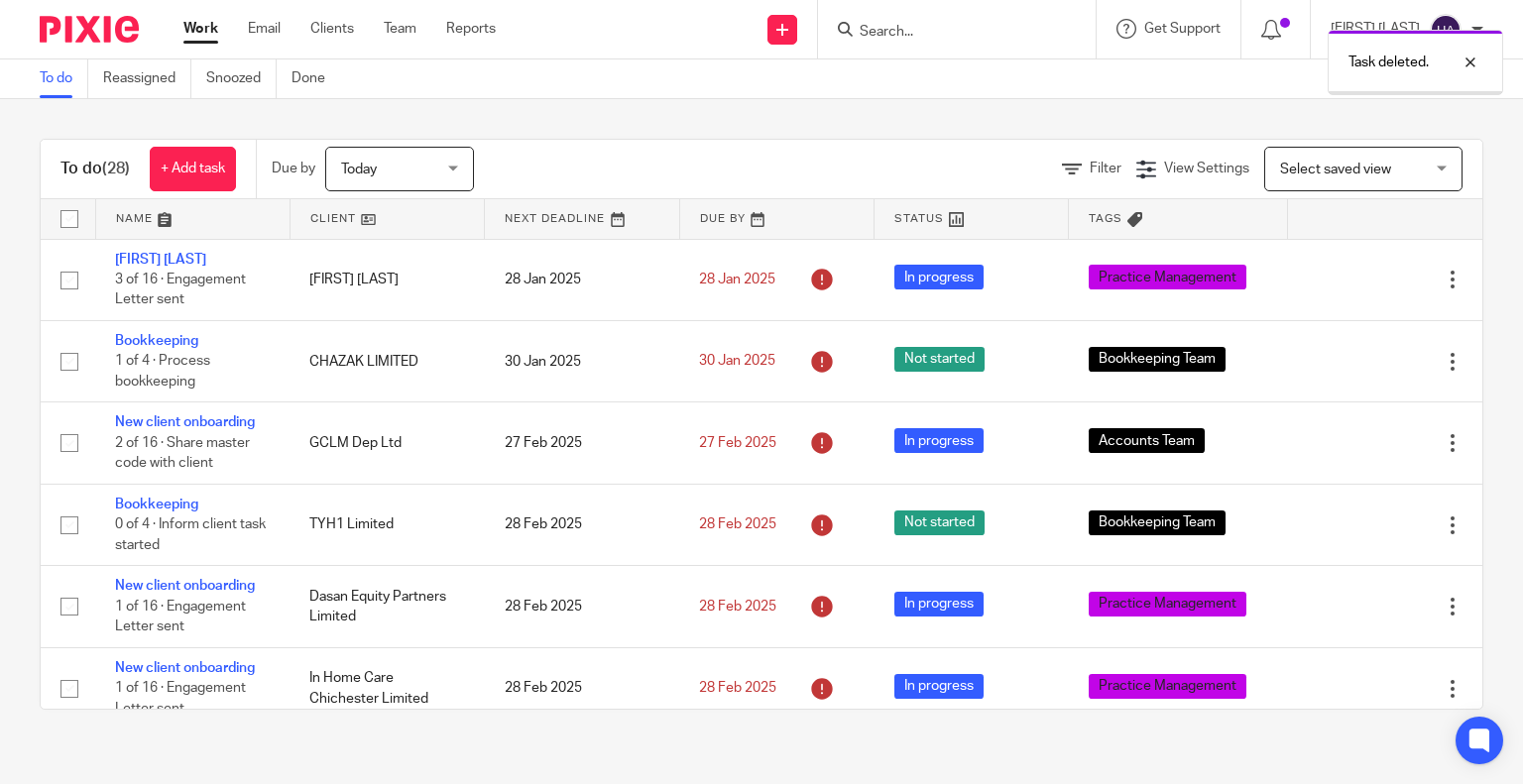 scroll, scrollTop: 0, scrollLeft: 0, axis: both 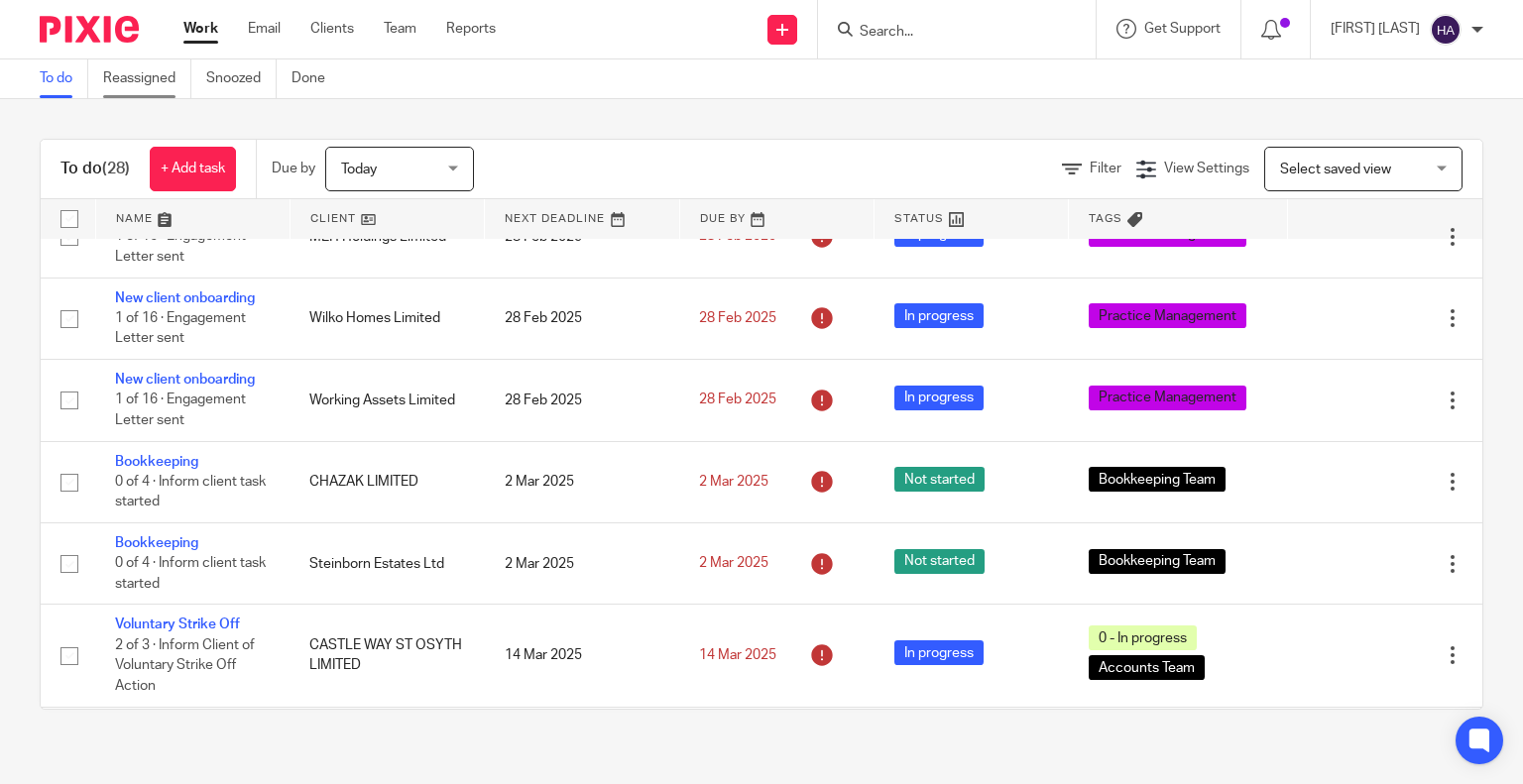 click on "Reassigned" at bounding box center [147, 78] 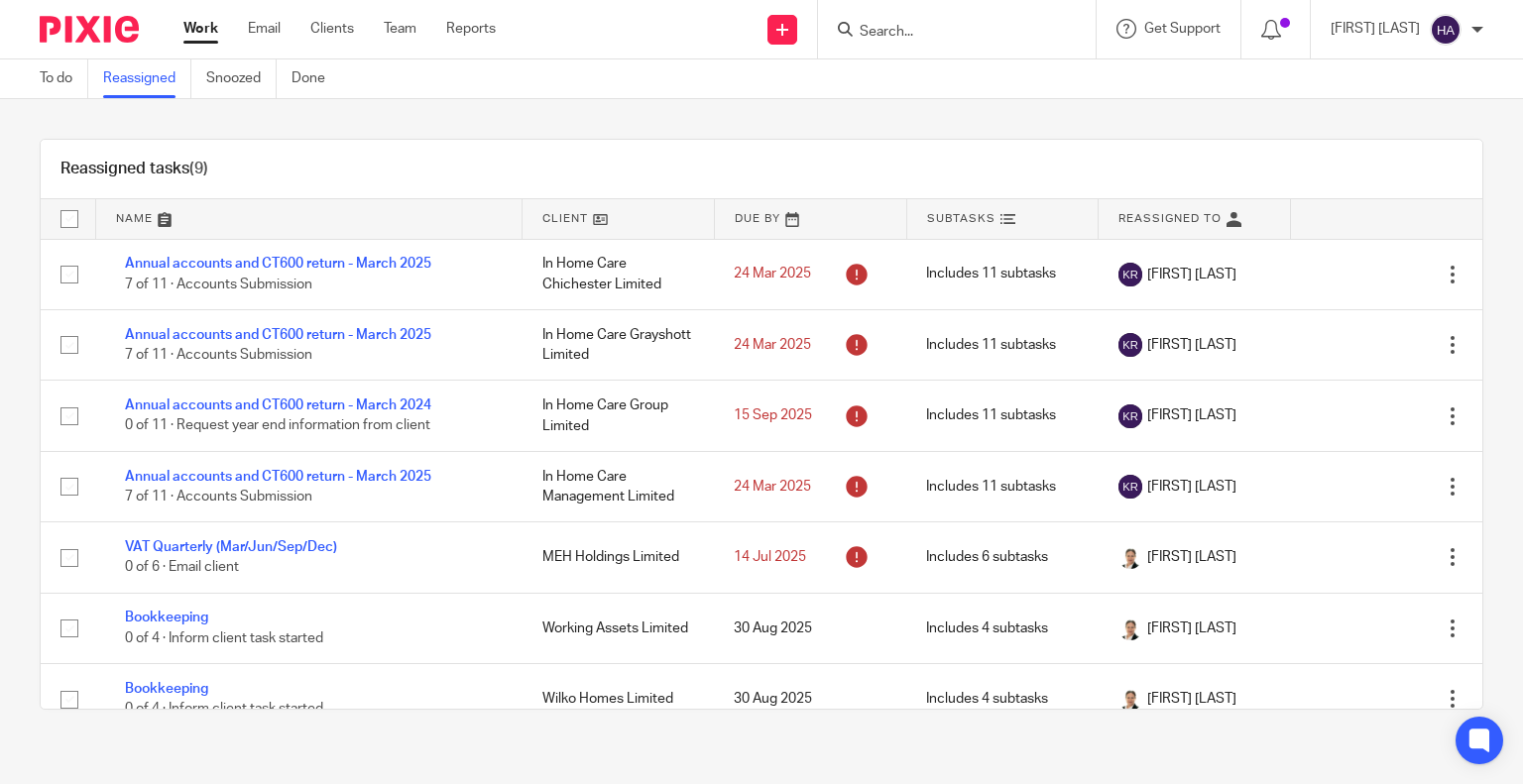 scroll, scrollTop: 0, scrollLeft: 0, axis: both 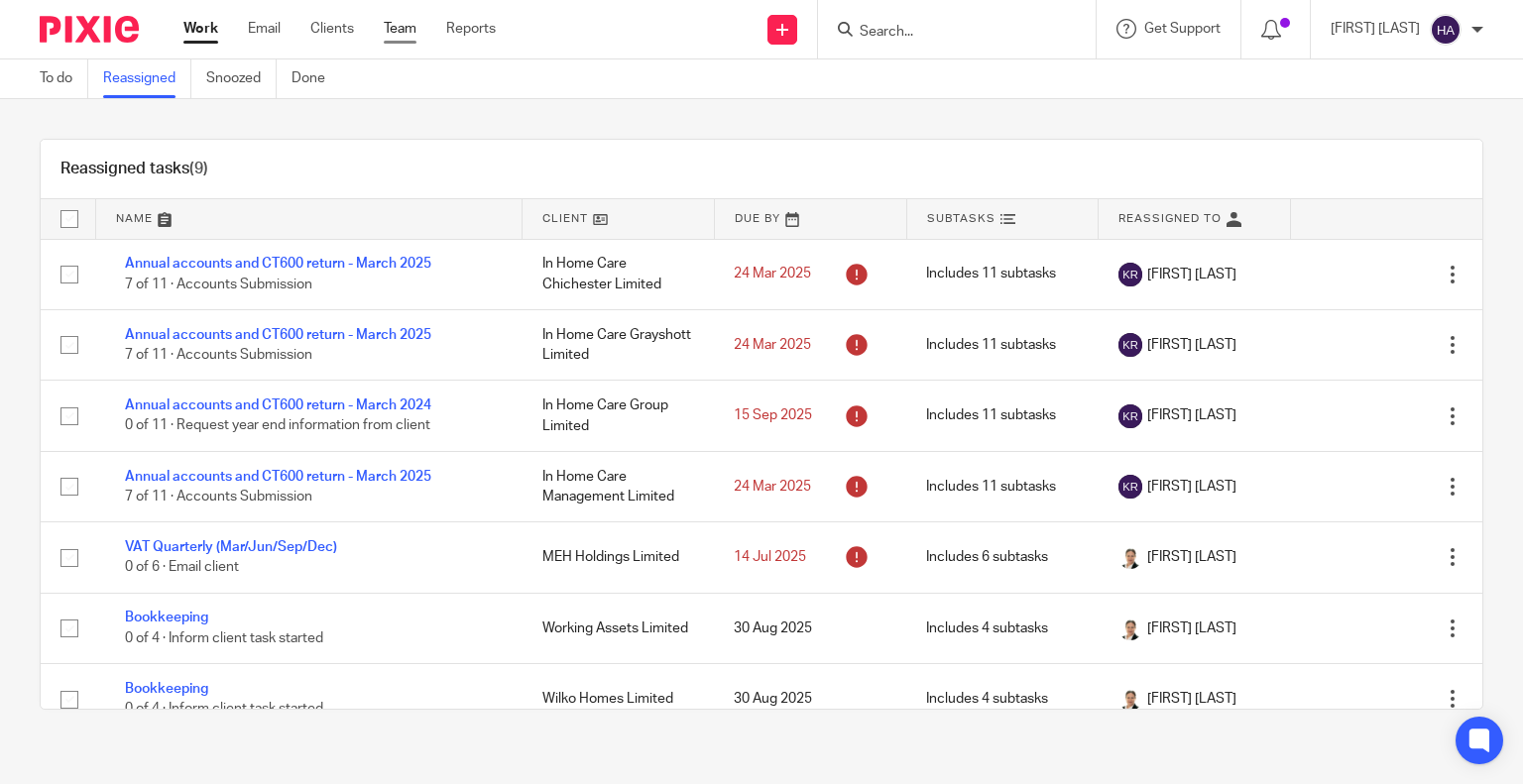 click on "Team" at bounding box center [400, 29] 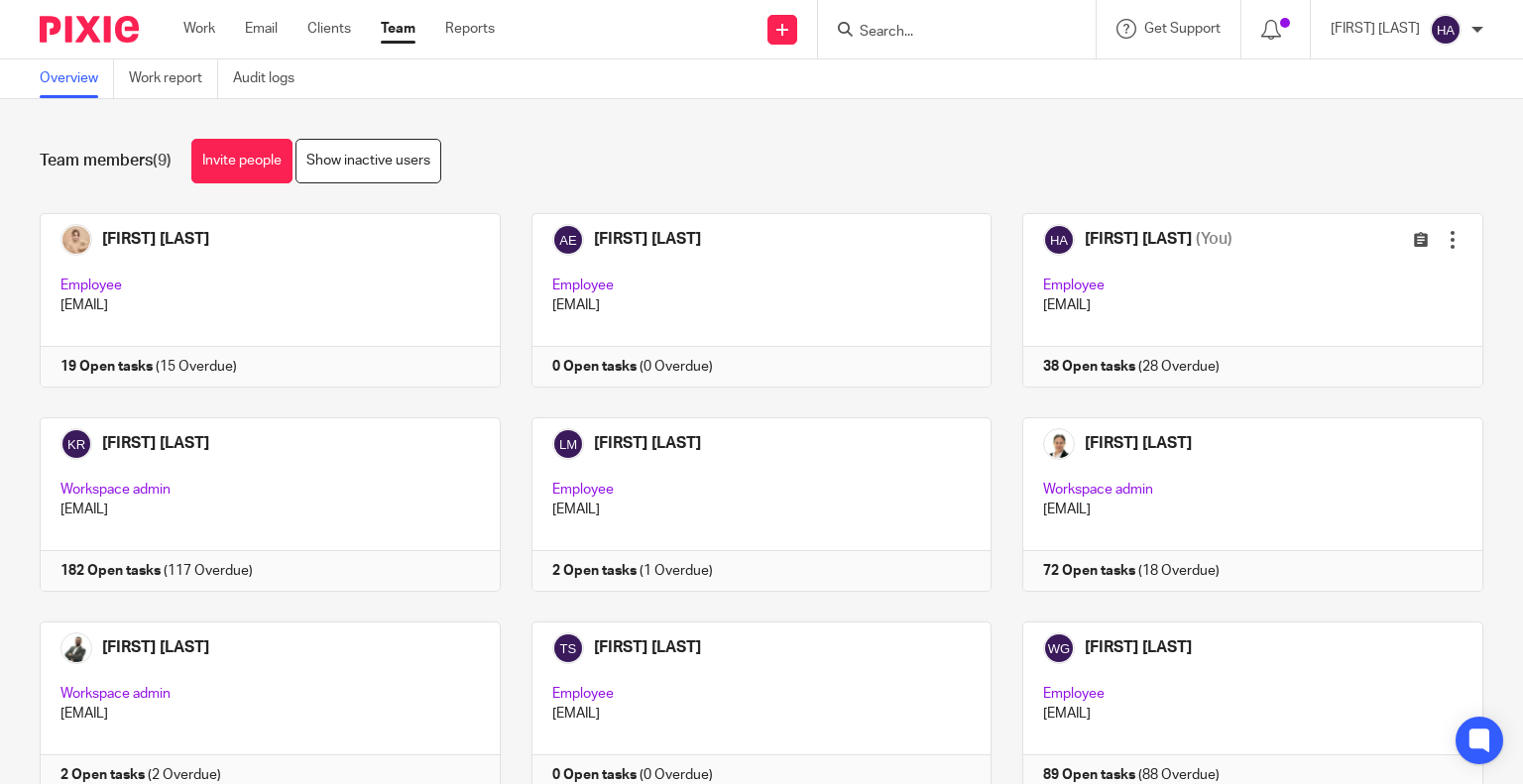 scroll, scrollTop: 0, scrollLeft: 0, axis: both 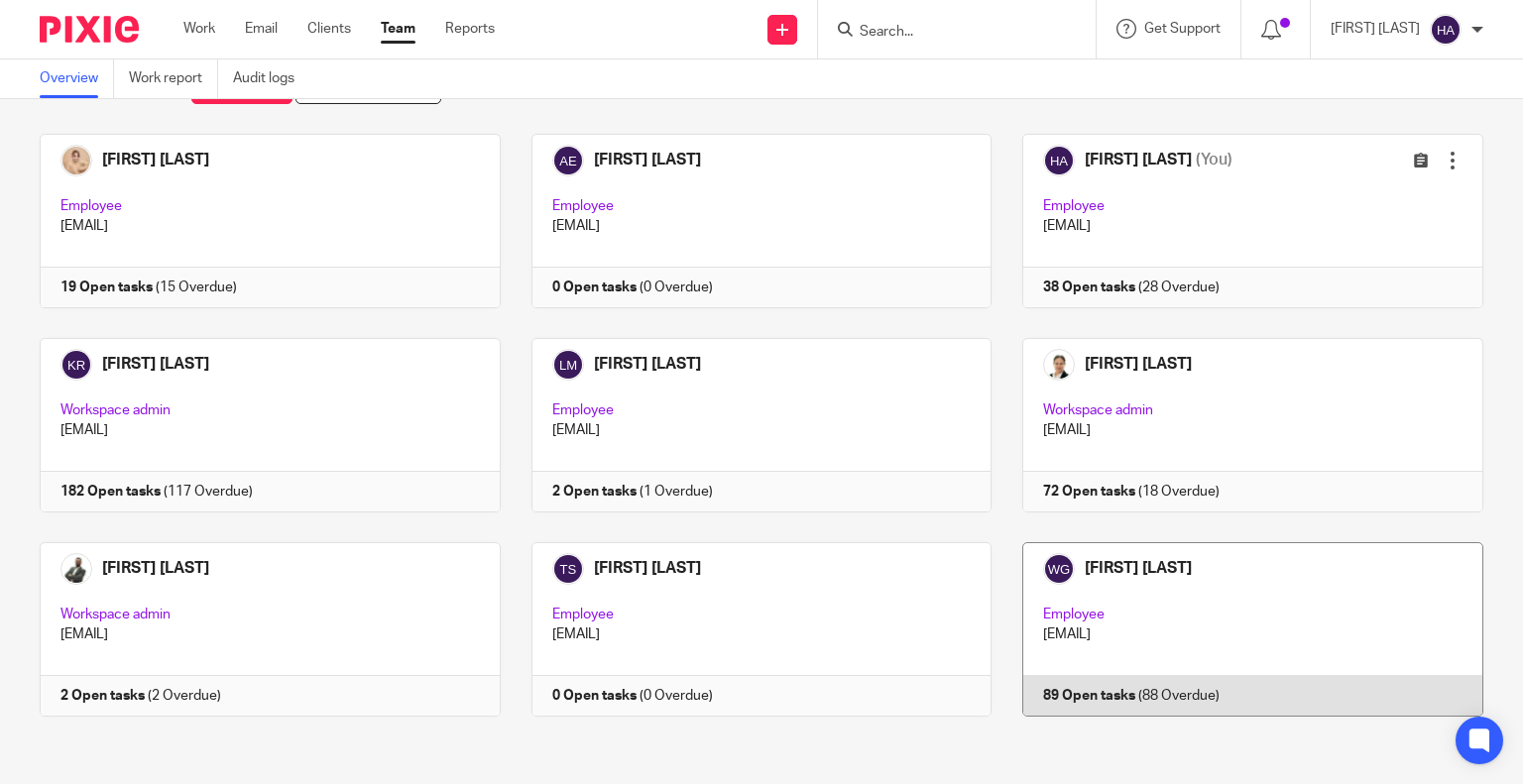 click at bounding box center [1237, 629] 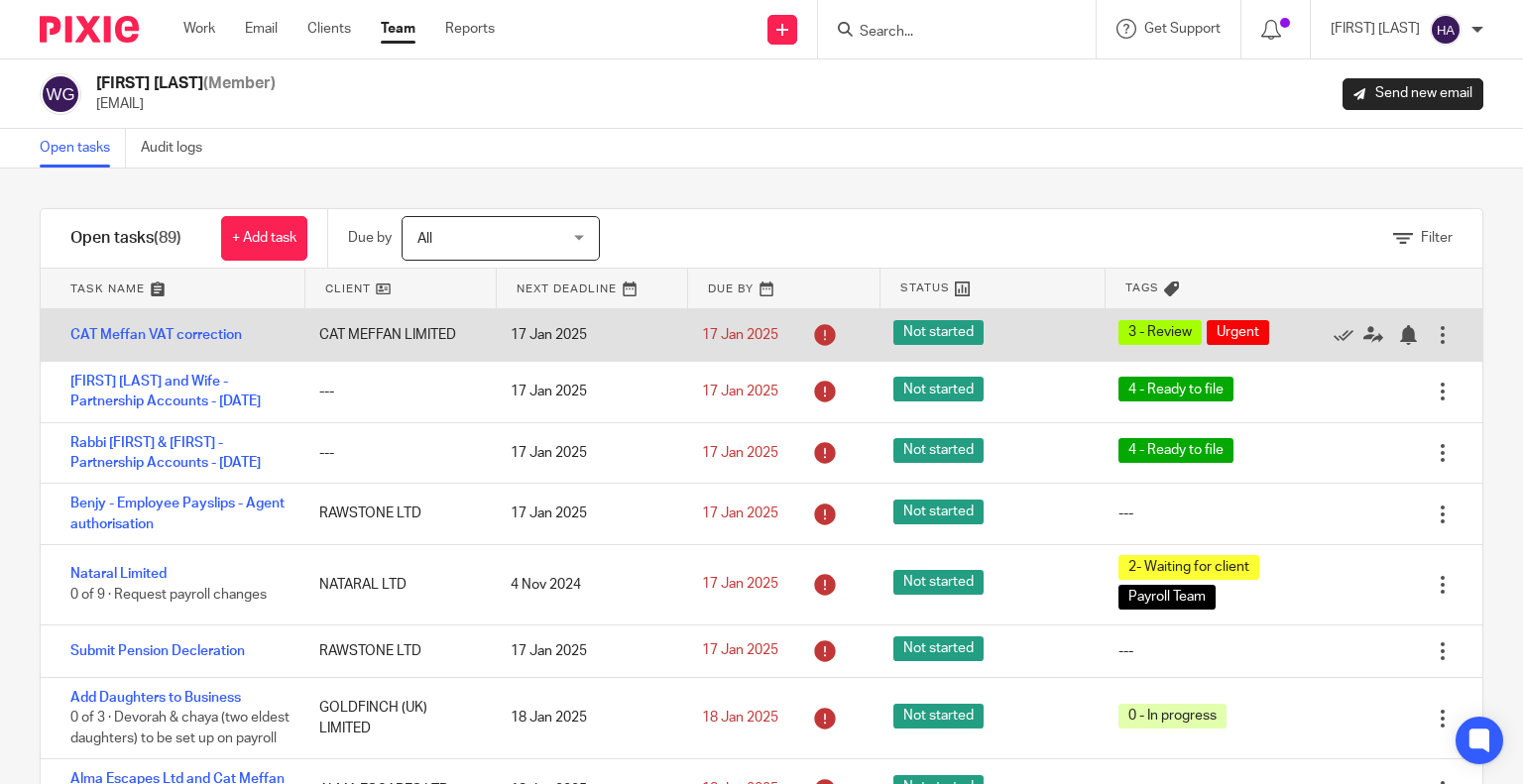 scroll, scrollTop: 0, scrollLeft: 0, axis: both 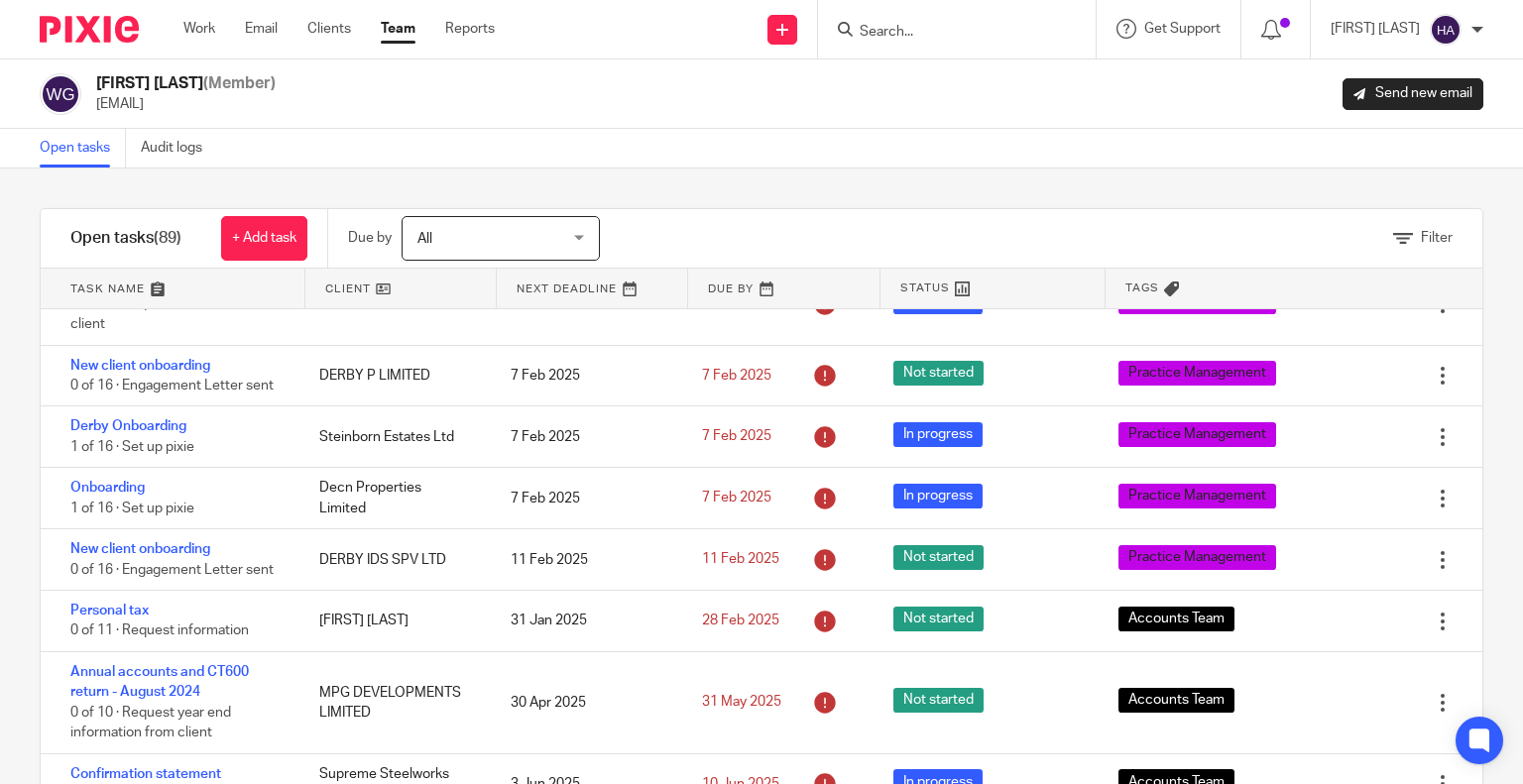 click on "All" at bounding box center [490, 238] 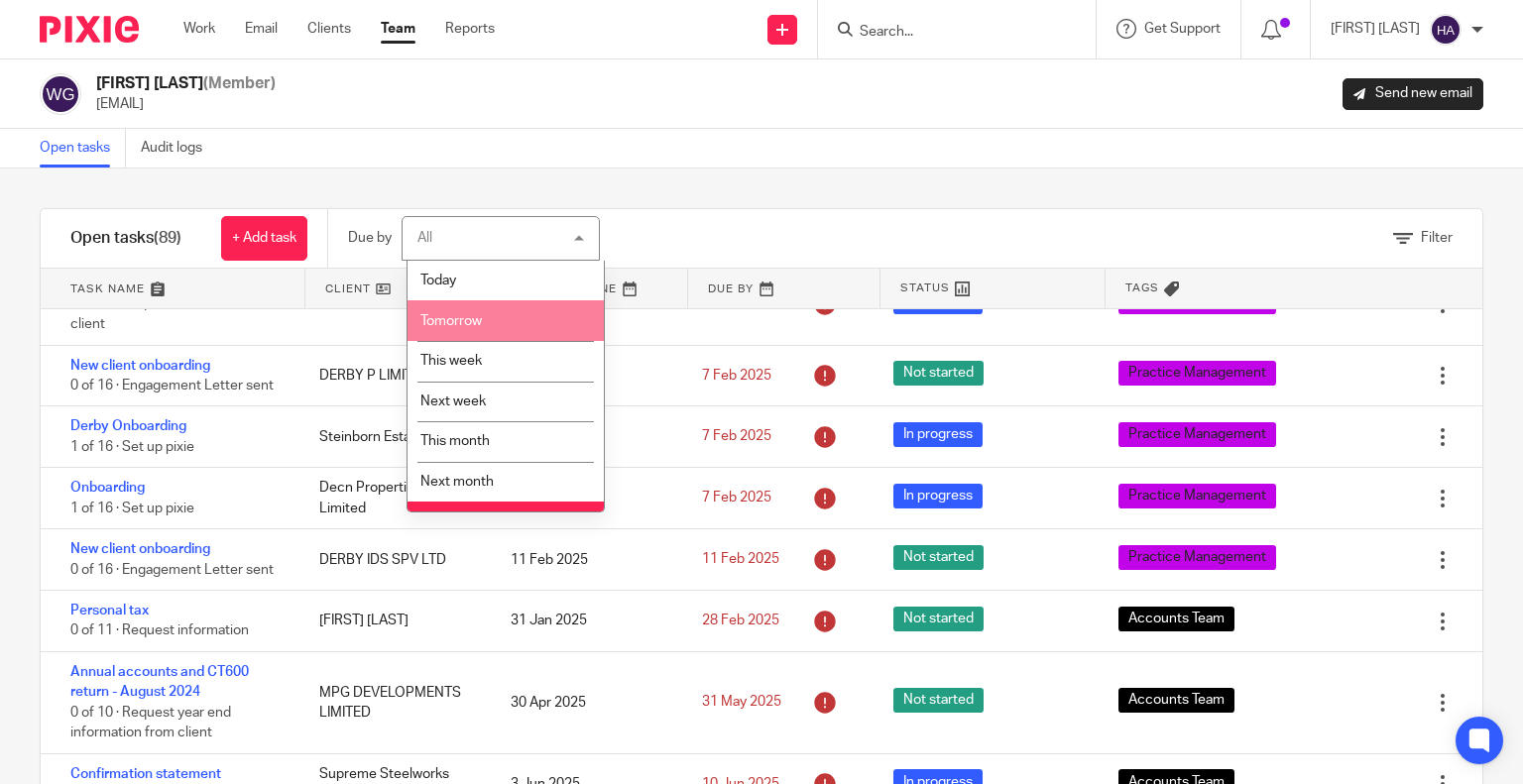 scroll, scrollTop: 33, scrollLeft: 0, axis: vertical 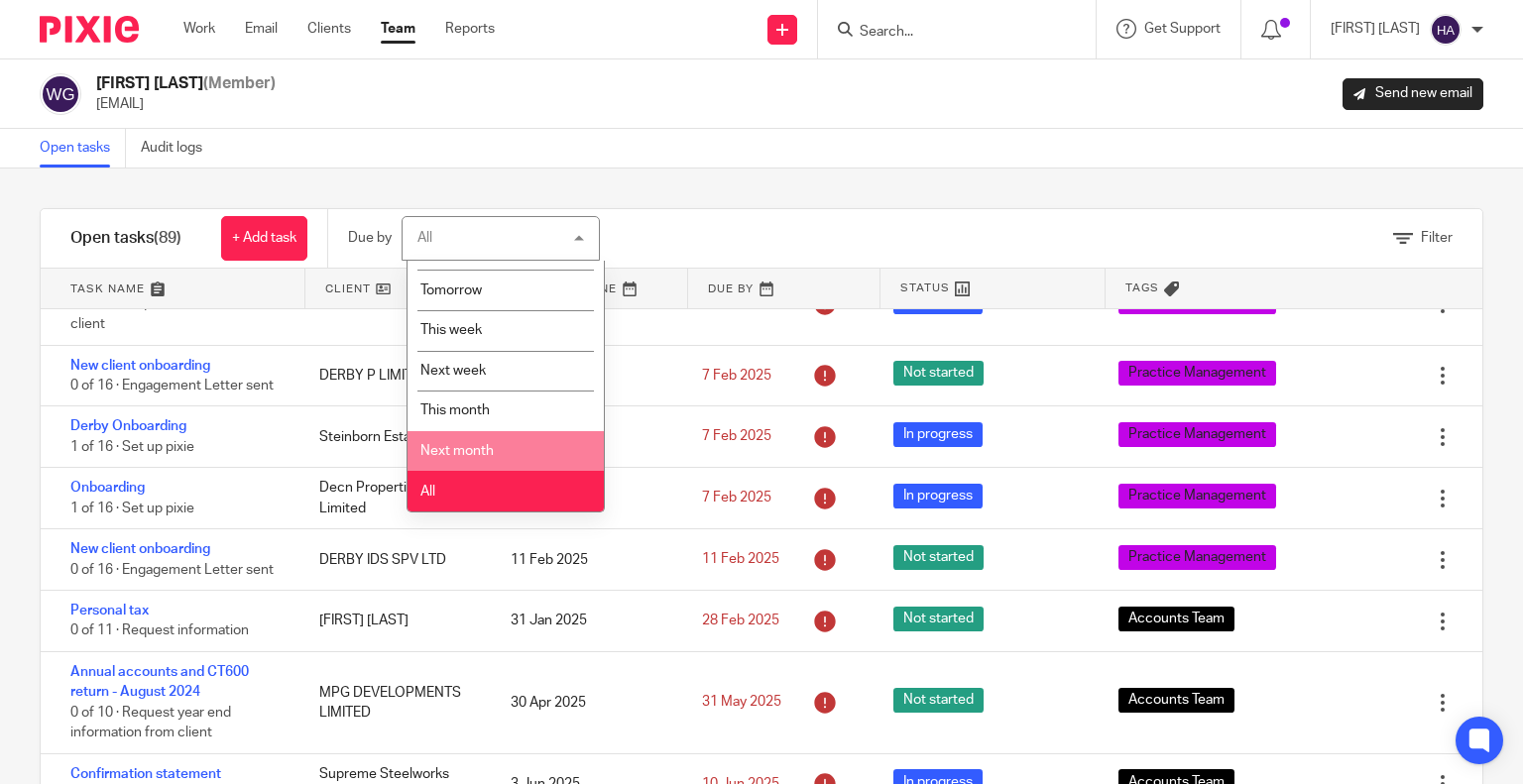 click on "Next month" at bounding box center [506, 451] 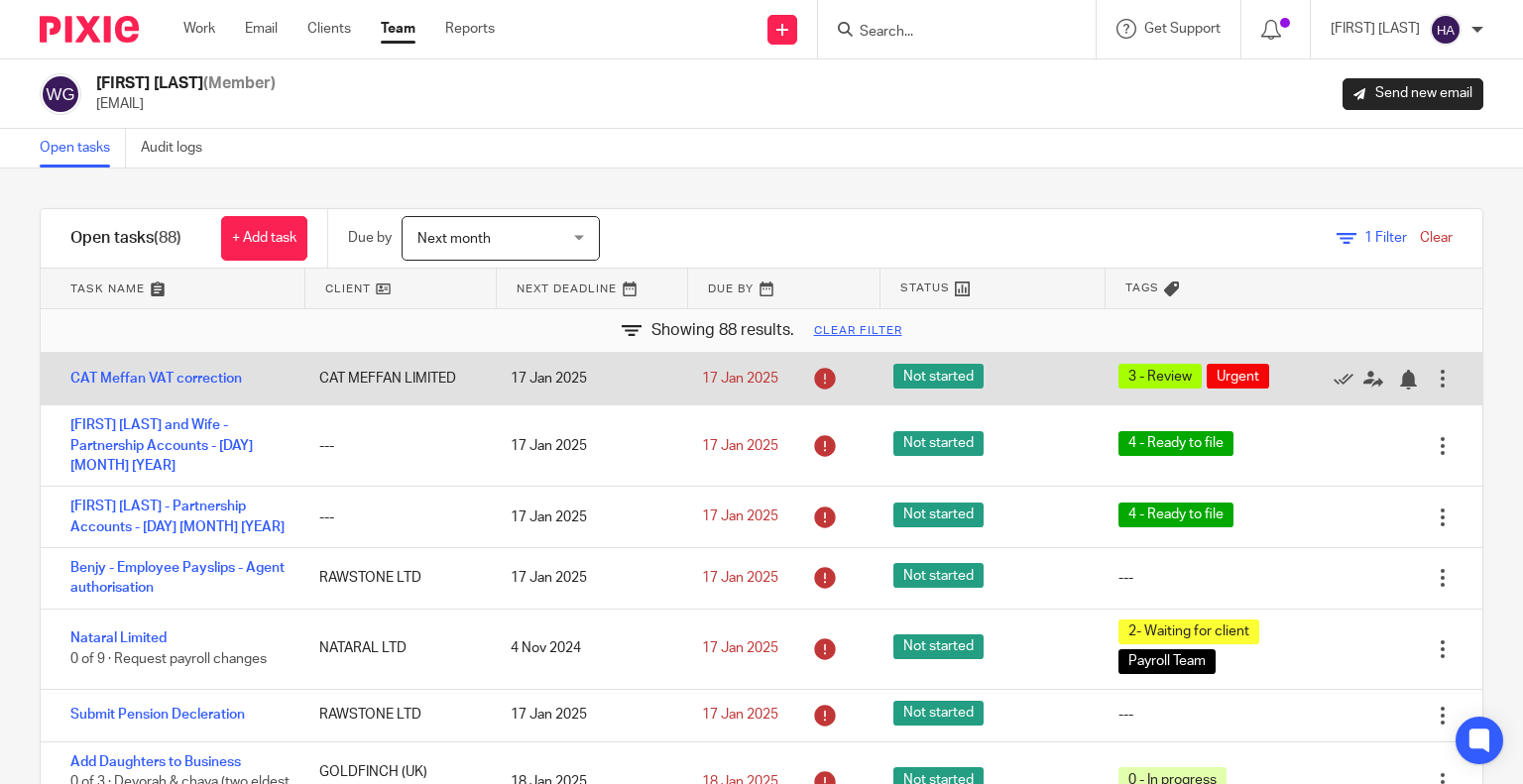 scroll, scrollTop: 0, scrollLeft: 0, axis: both 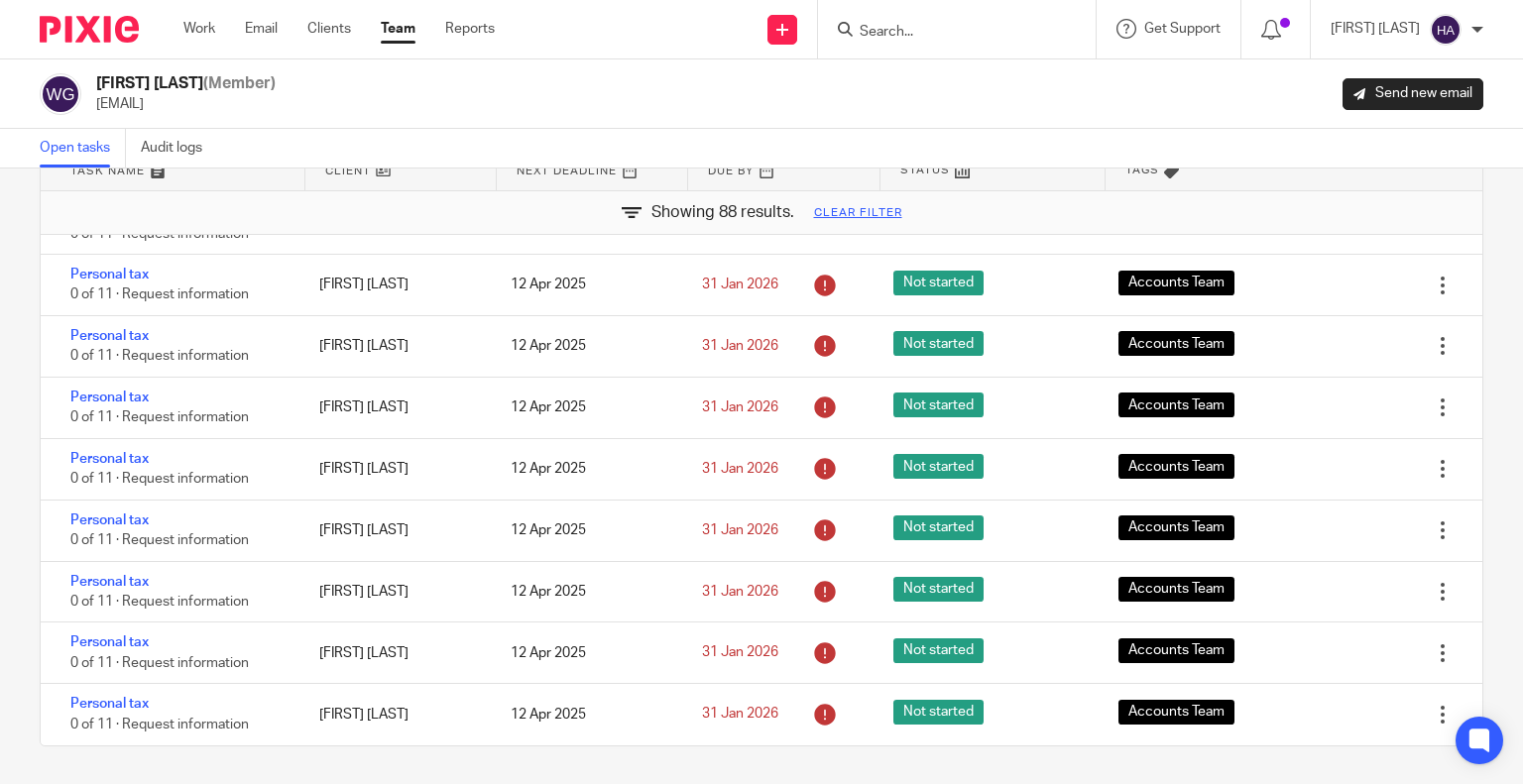 click on "Wignesh Ganesharajah
(Member)" at bounding box center (185, 83) 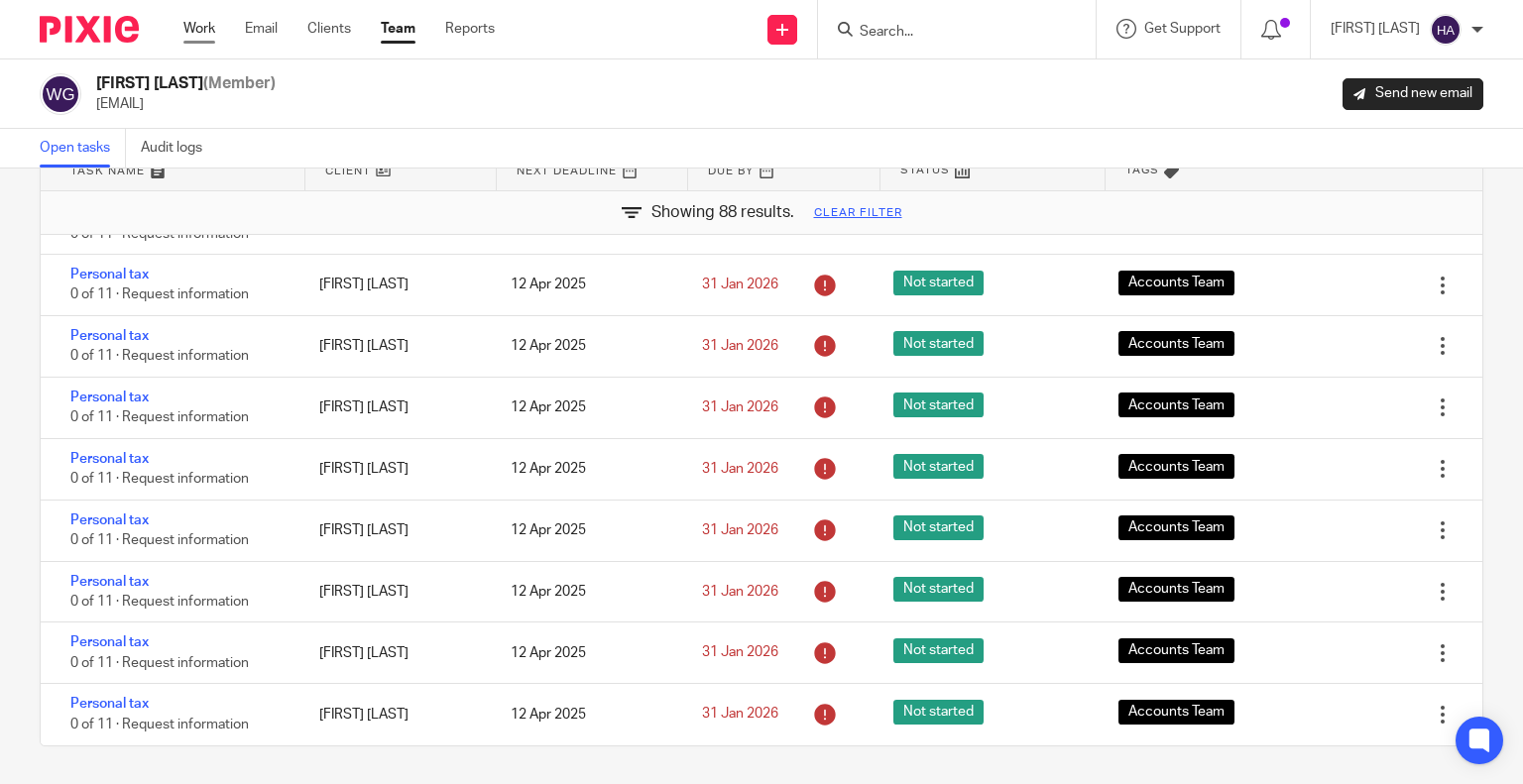 click on "Work" at bounding box center (199, 29) 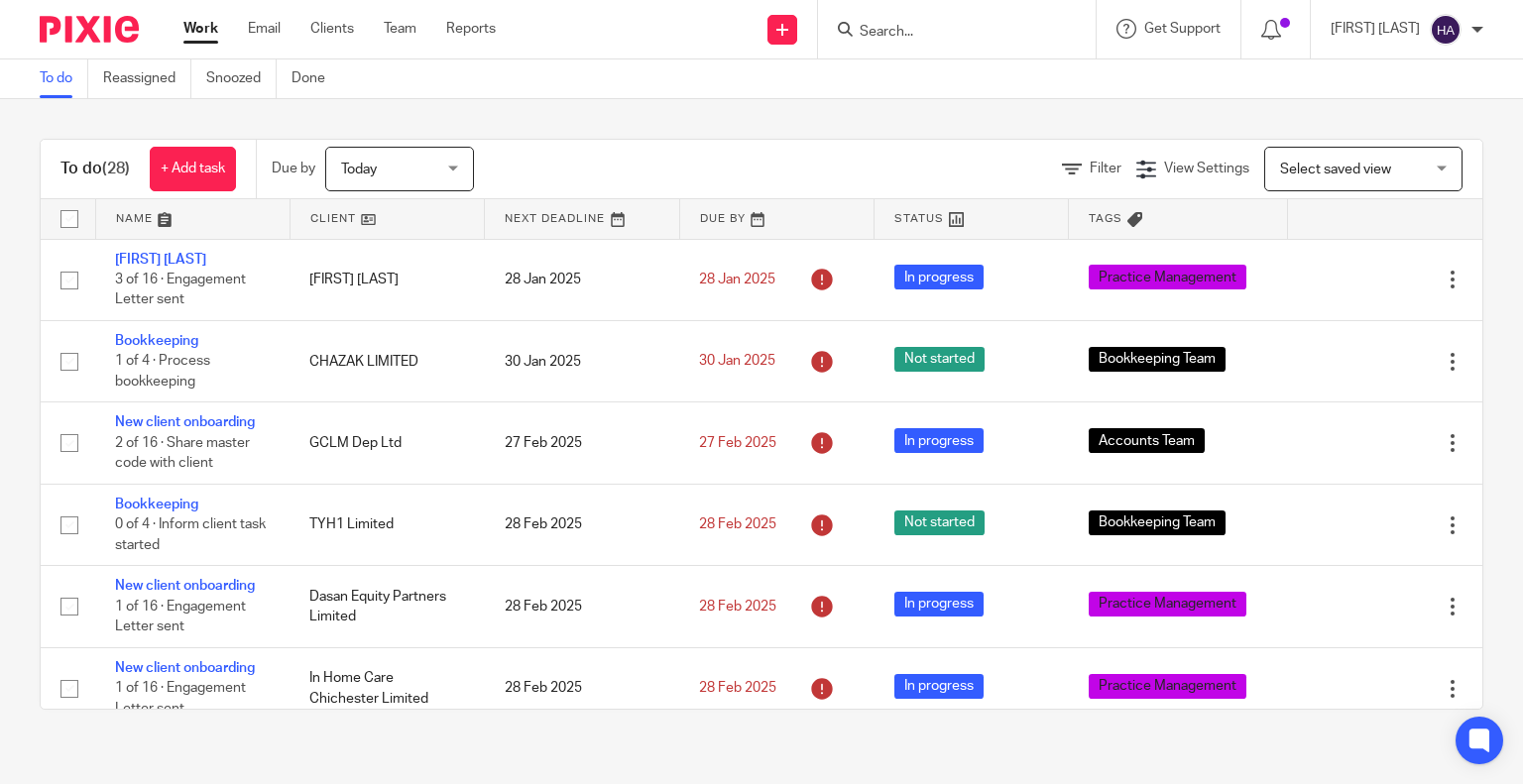 scroll, scrollTop: 0, scrollLeft: 0, axis: both 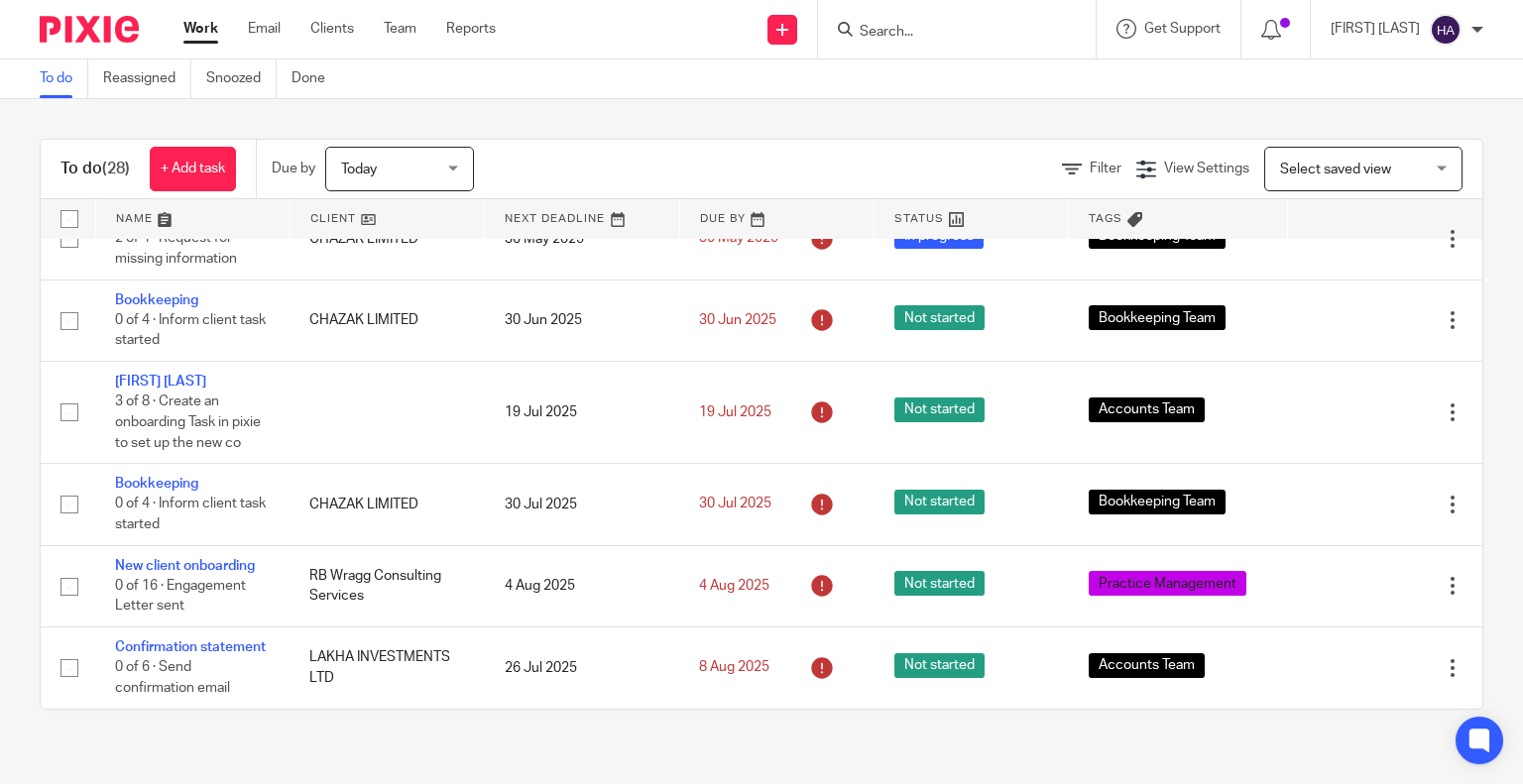 click on "Today" at bounding box center [394, 168] 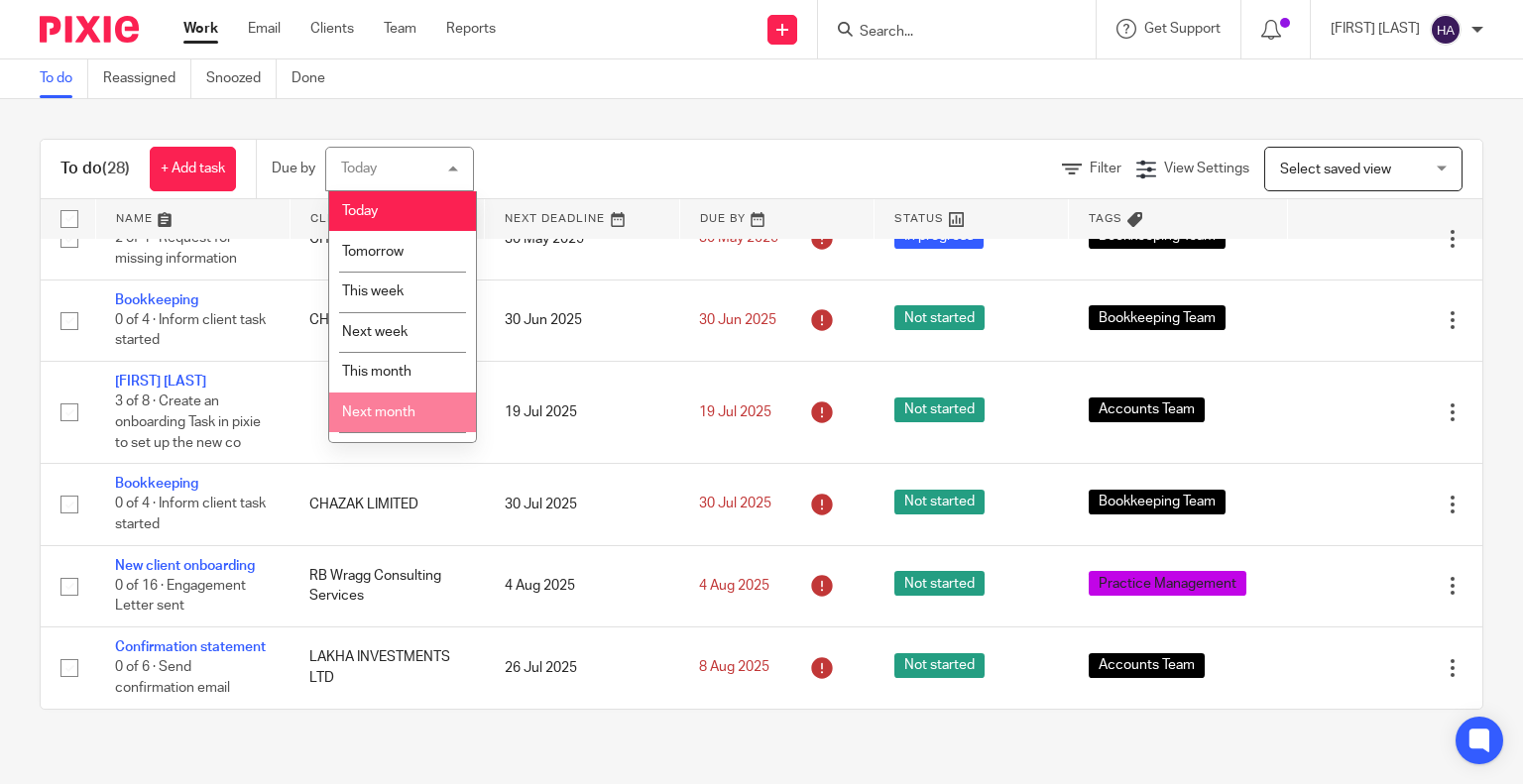 click on "Next month" at bounding box center [379, 412] 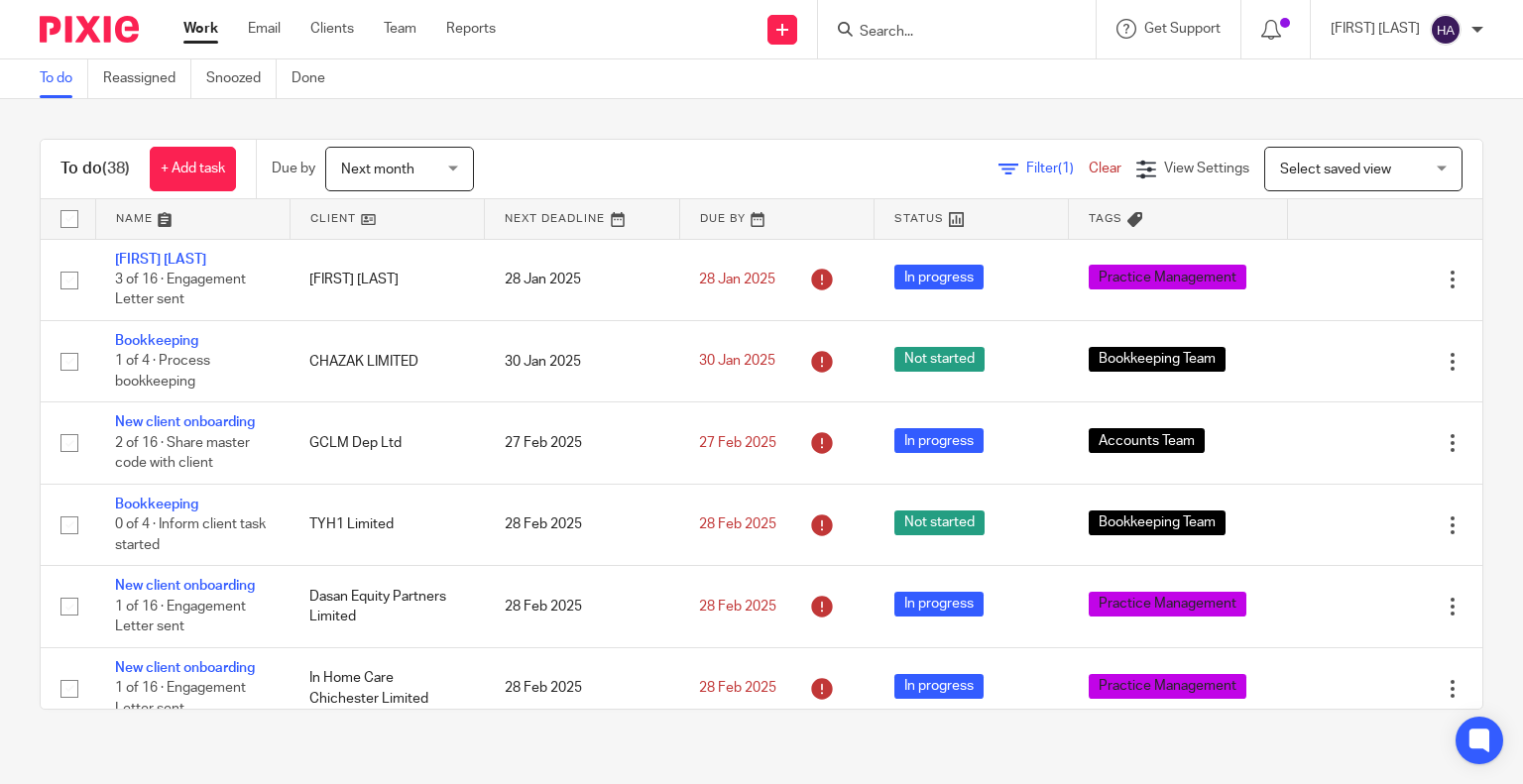 scroll, scrollTop: 0, scrollLeft: 0, axis: both 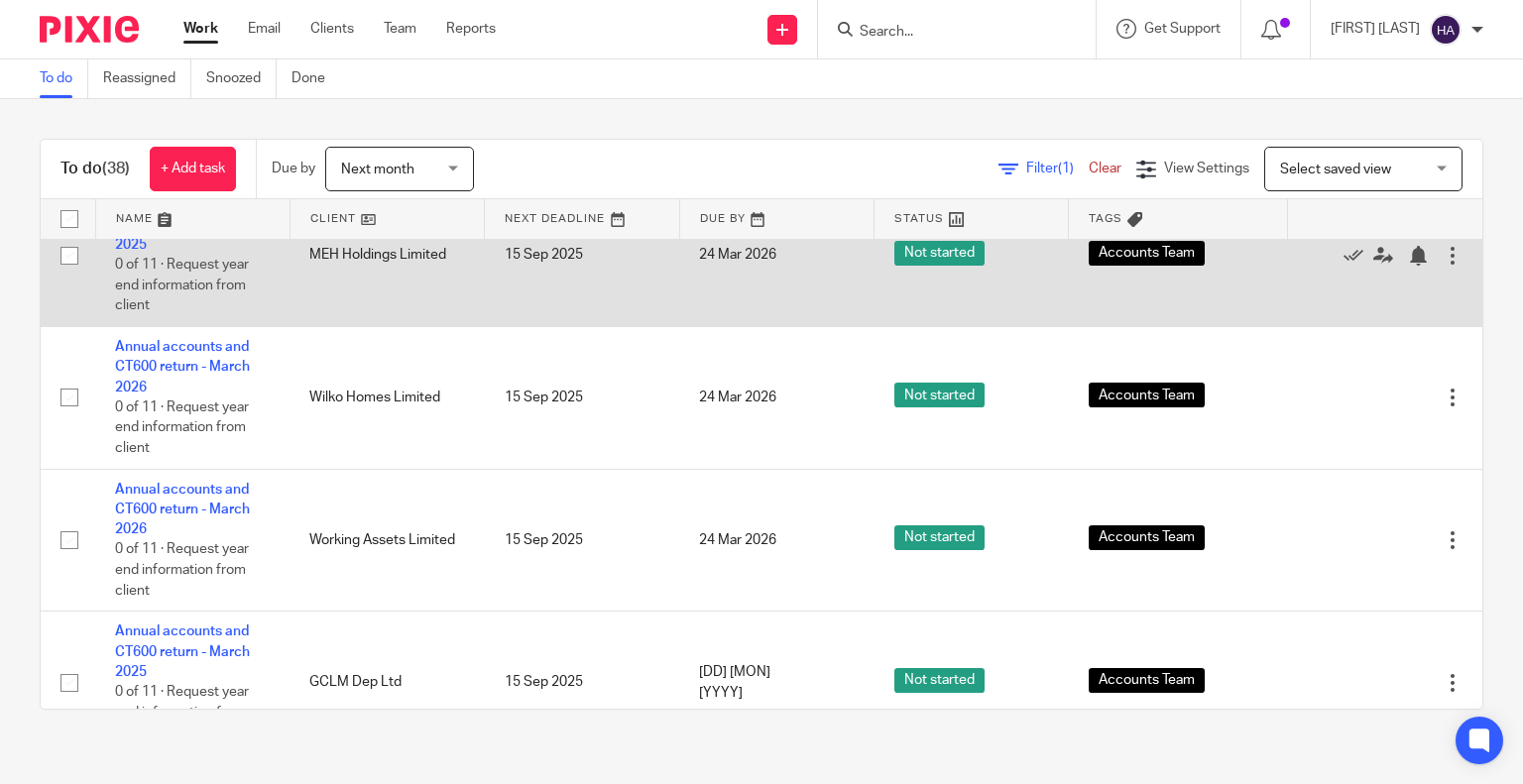 drag, startPoint x: 694, startPoint y: 456, endPoint x: 805, endPoint y: 364, distance: 144.17004 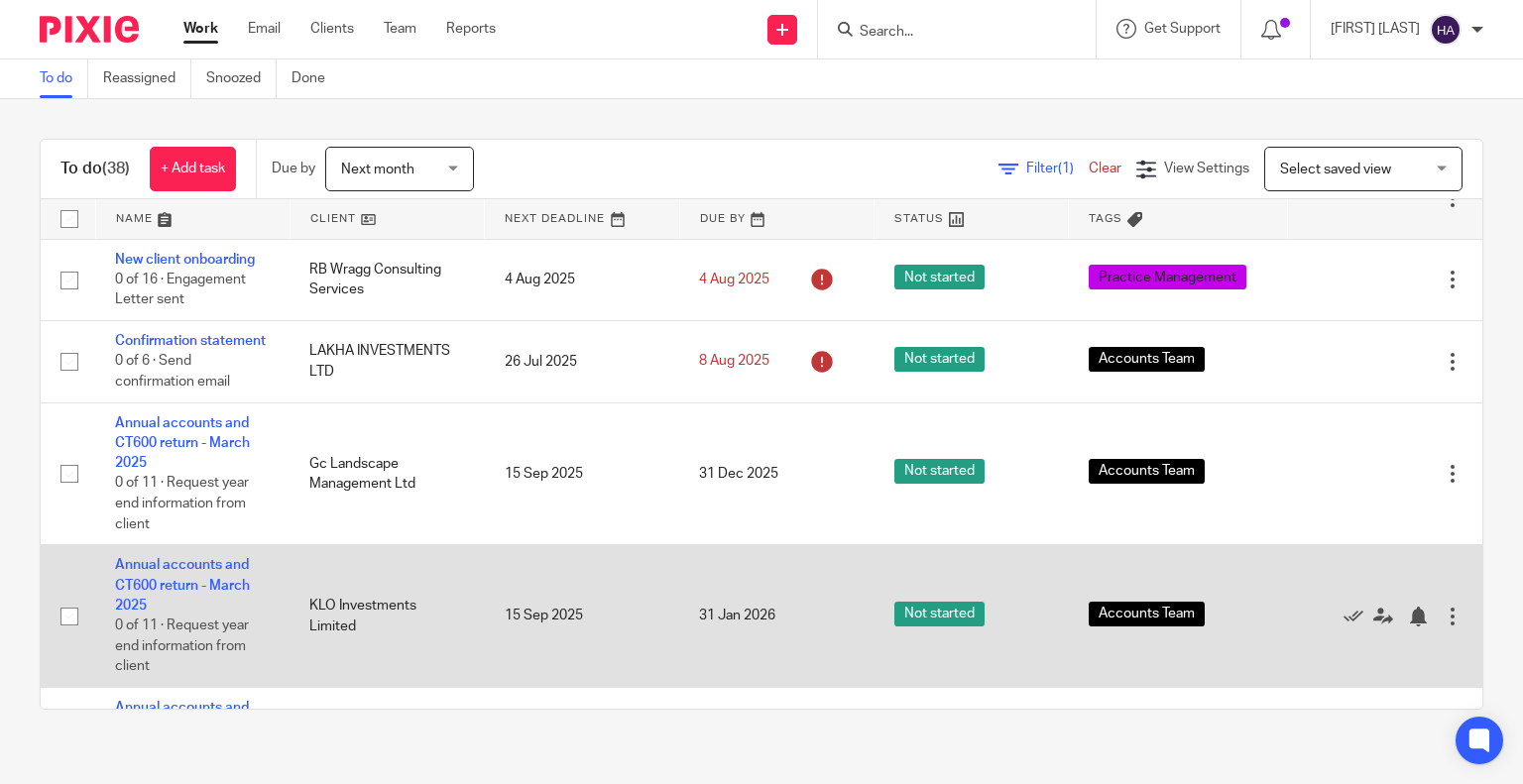 scroll, scrollTop: 2161, scrollLeft: 0, axis: vertical 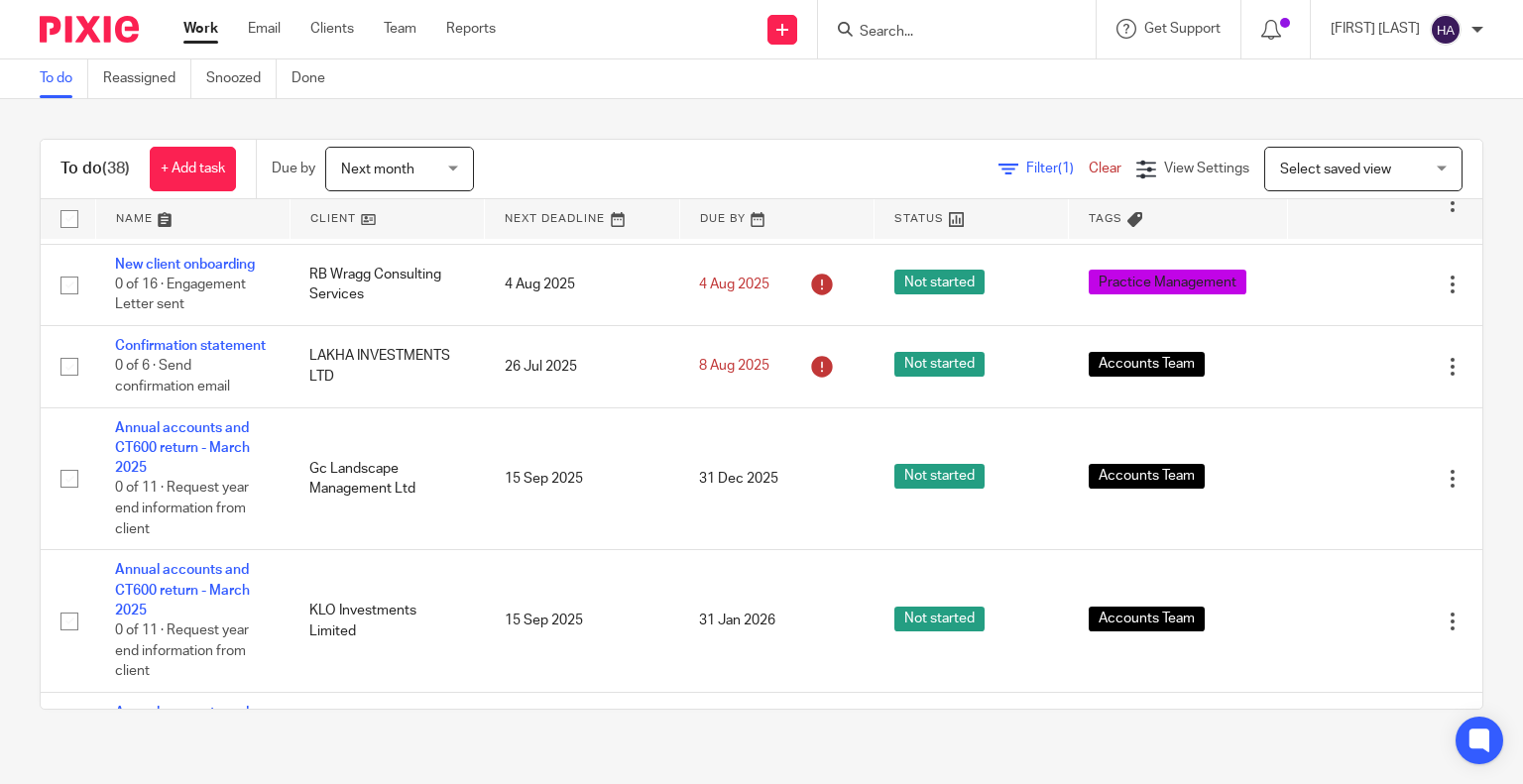 click on "[FIRST] [LAST]" at bounding box center (762, 424) 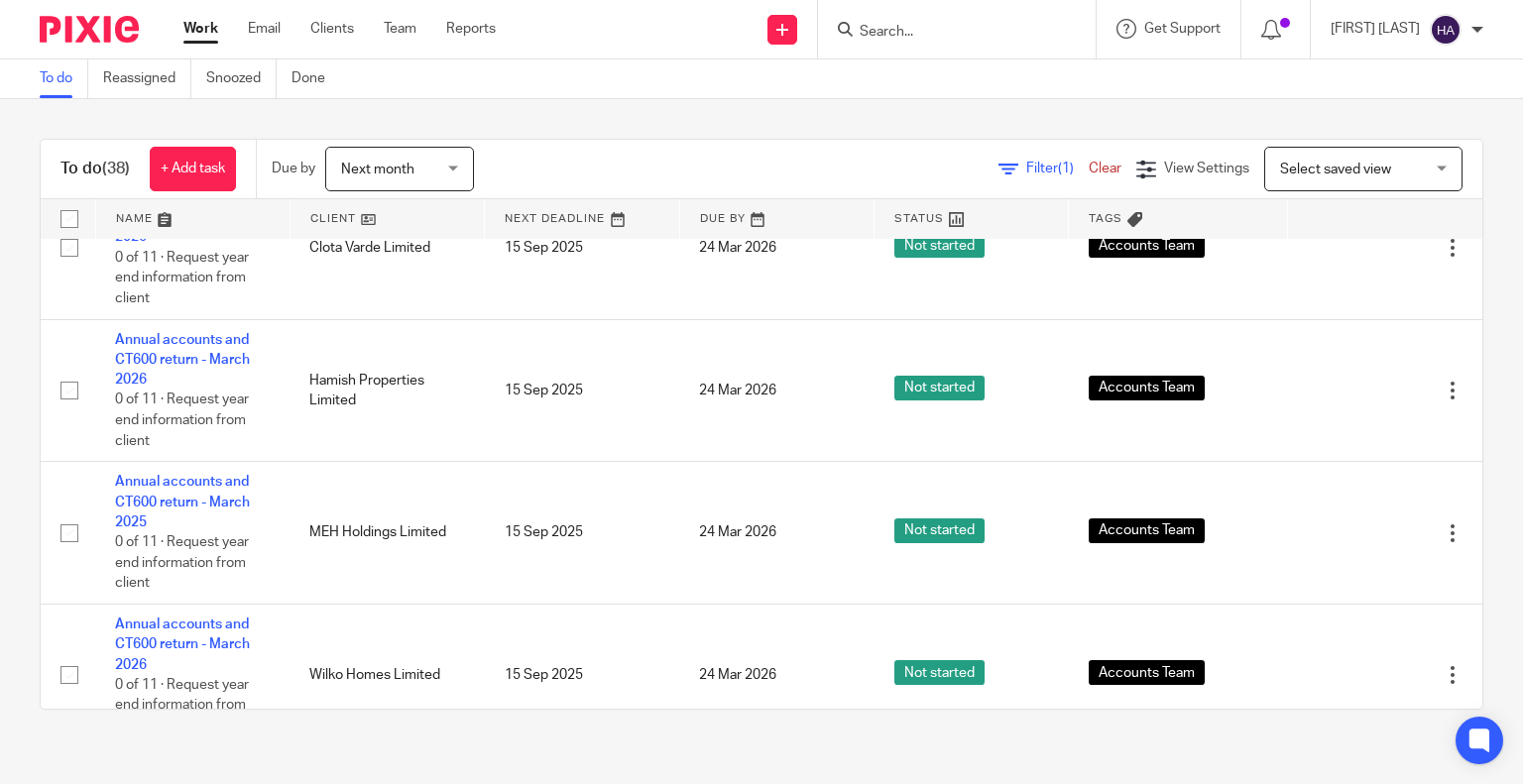 scroll, scrollTop: 3350, scrollLeft: 0, axis: vertical 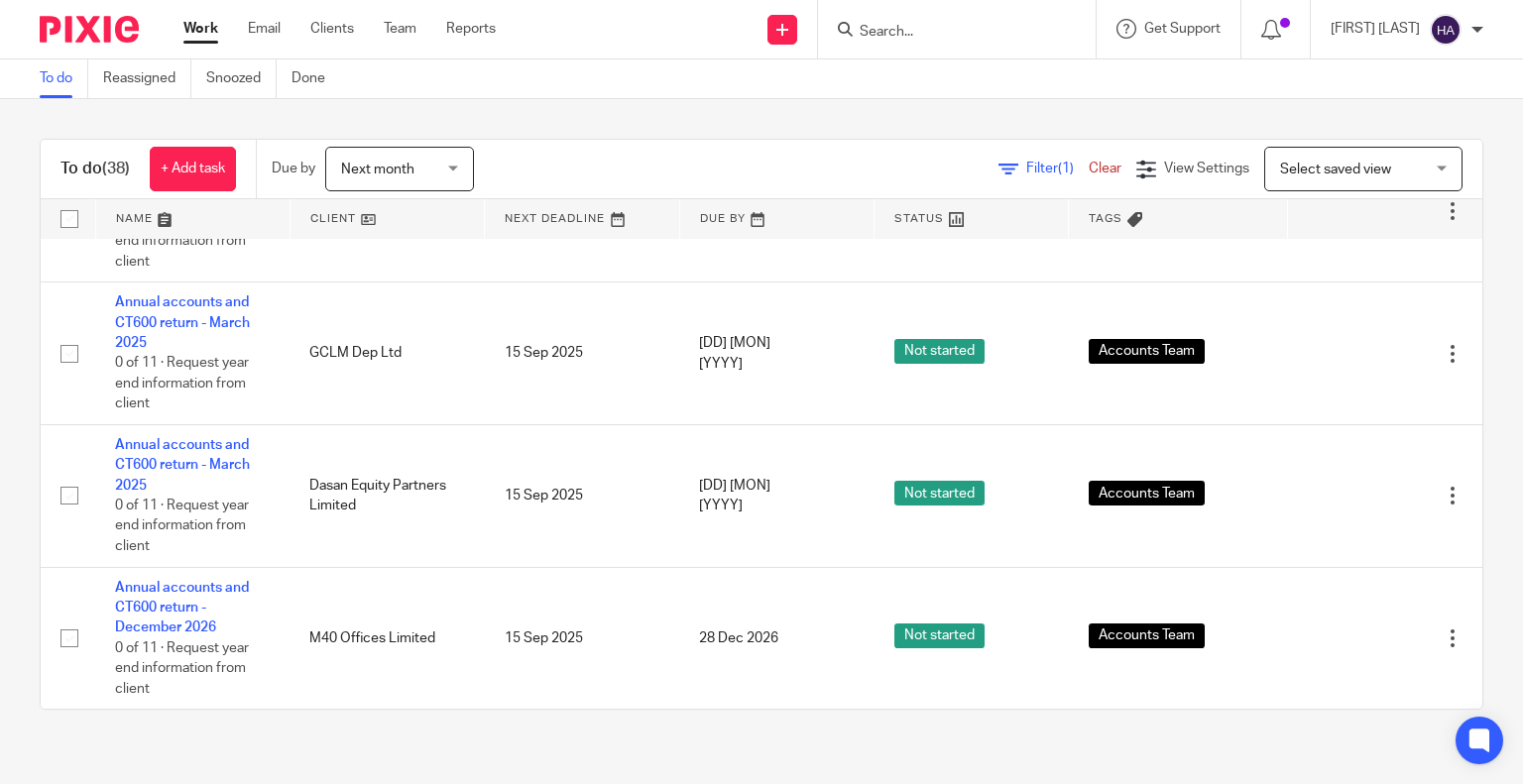 click on "[FIRST] [LAST]" at bounding box center [762, 424] 